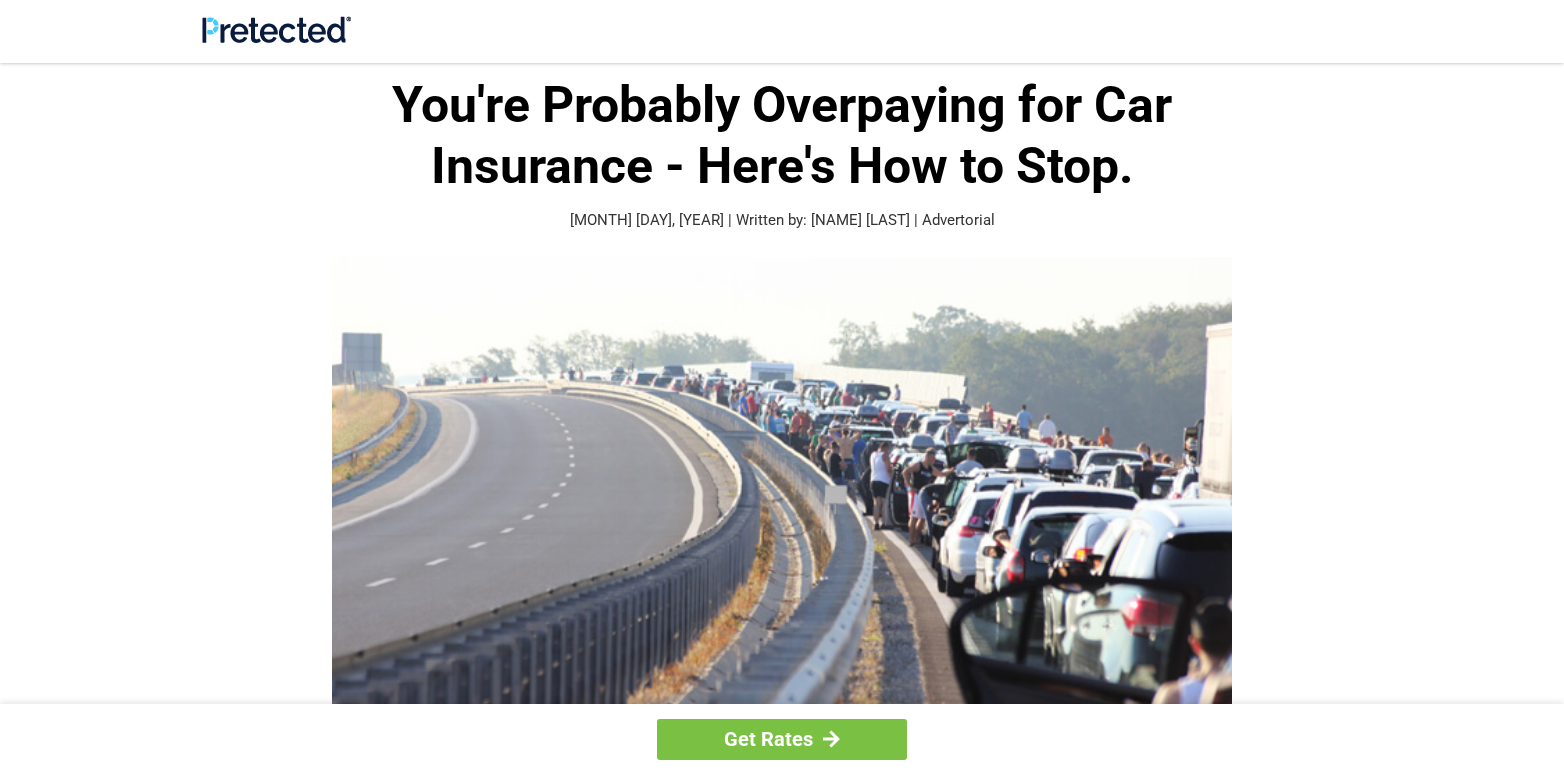 scroll, scrollTop: 0, scrollLeft: 0, axis: both 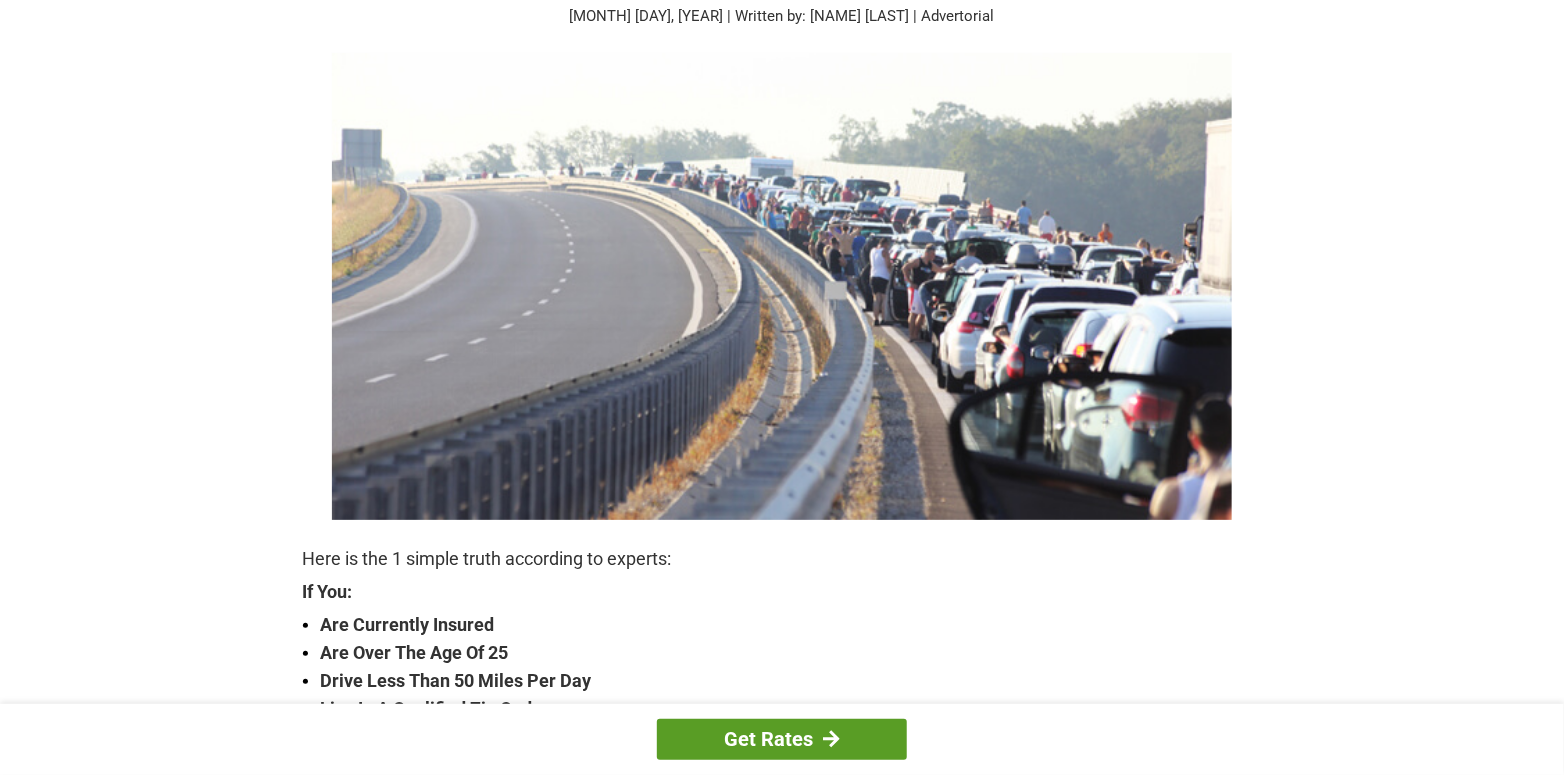 click on "Get Rates" at bounding box center (782, 739) 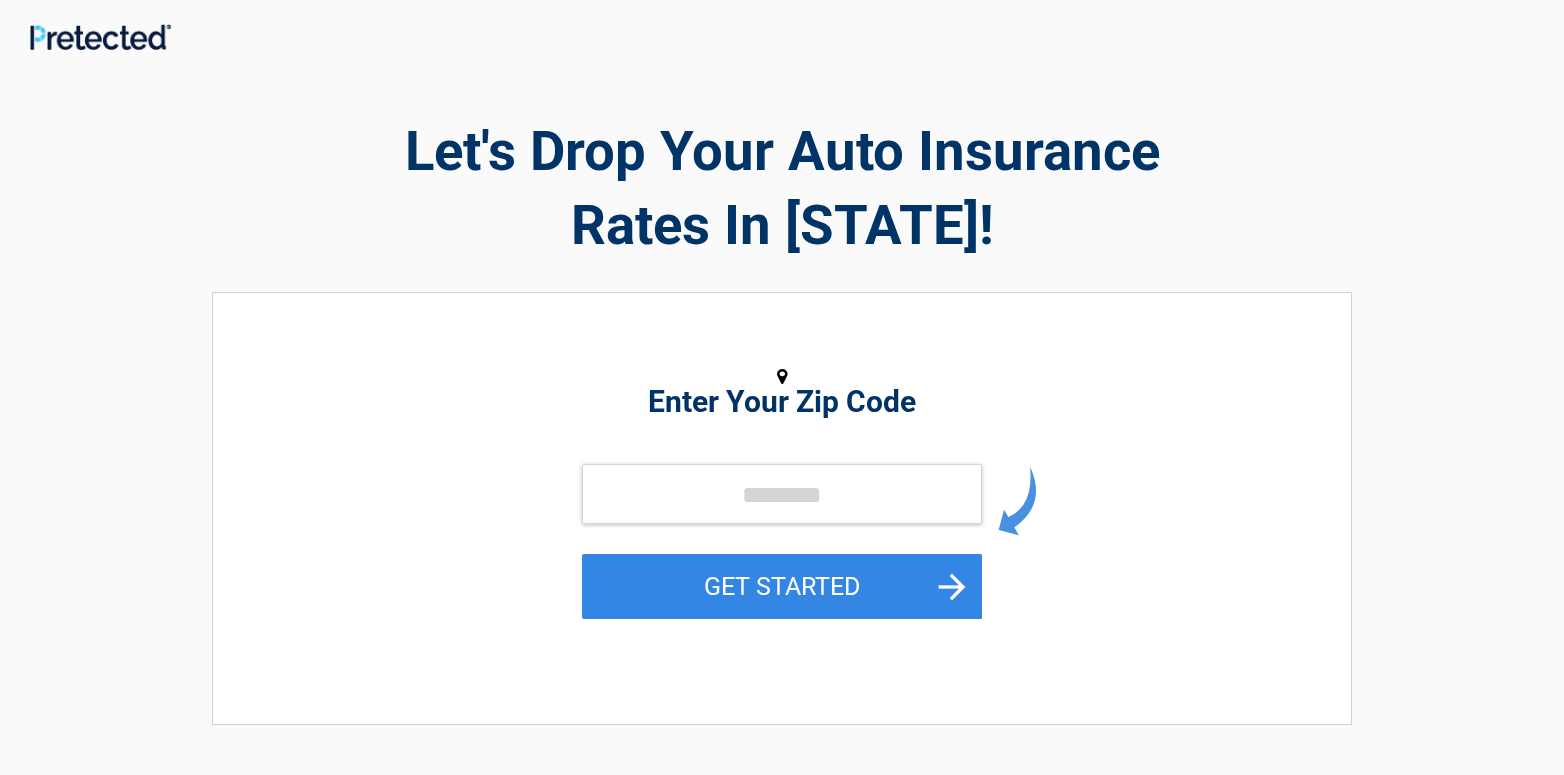 scroll, scrollTop: 0, scrollLeft: 0, axis: both 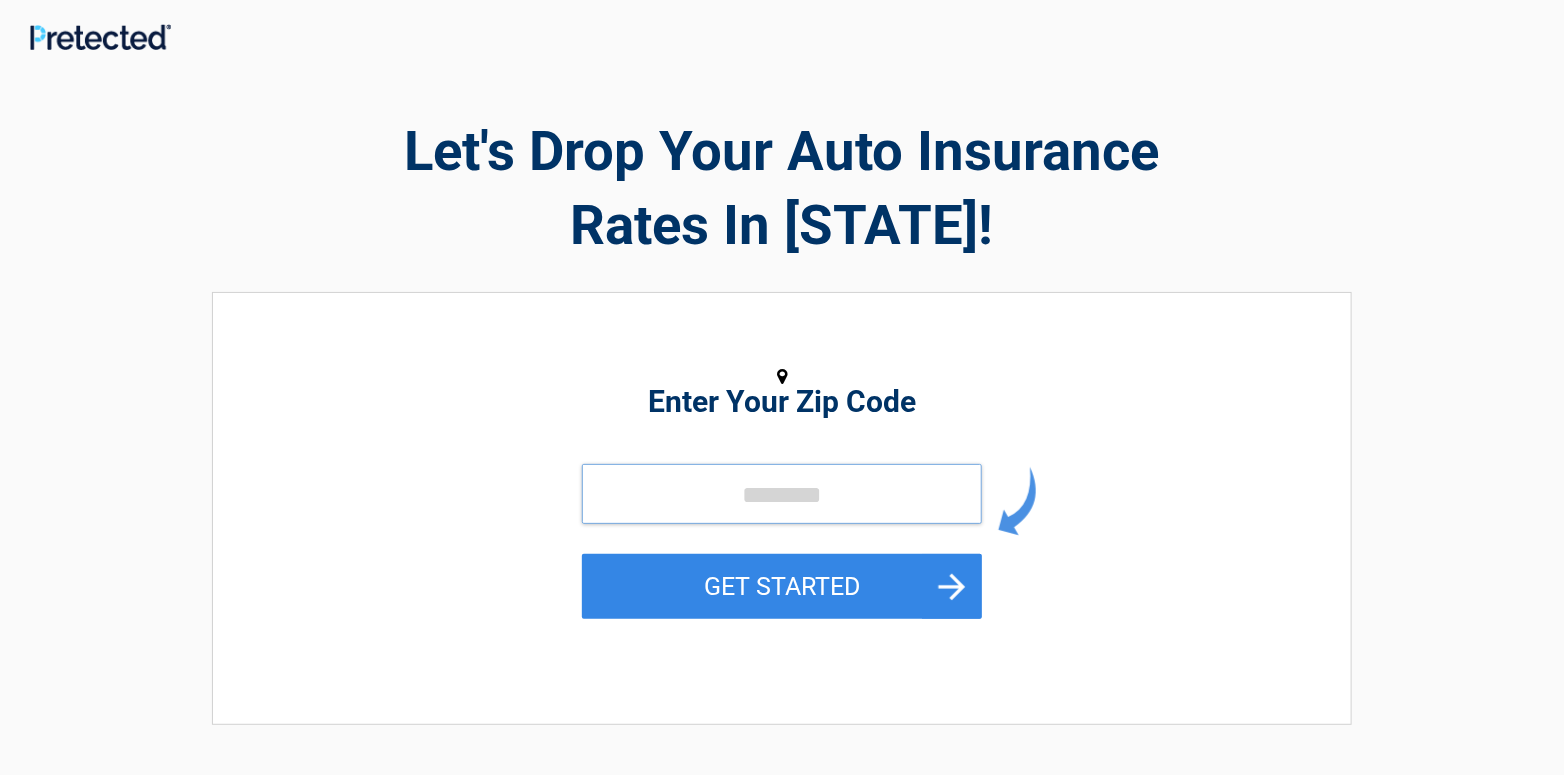 click at bounding box center [782, 494] 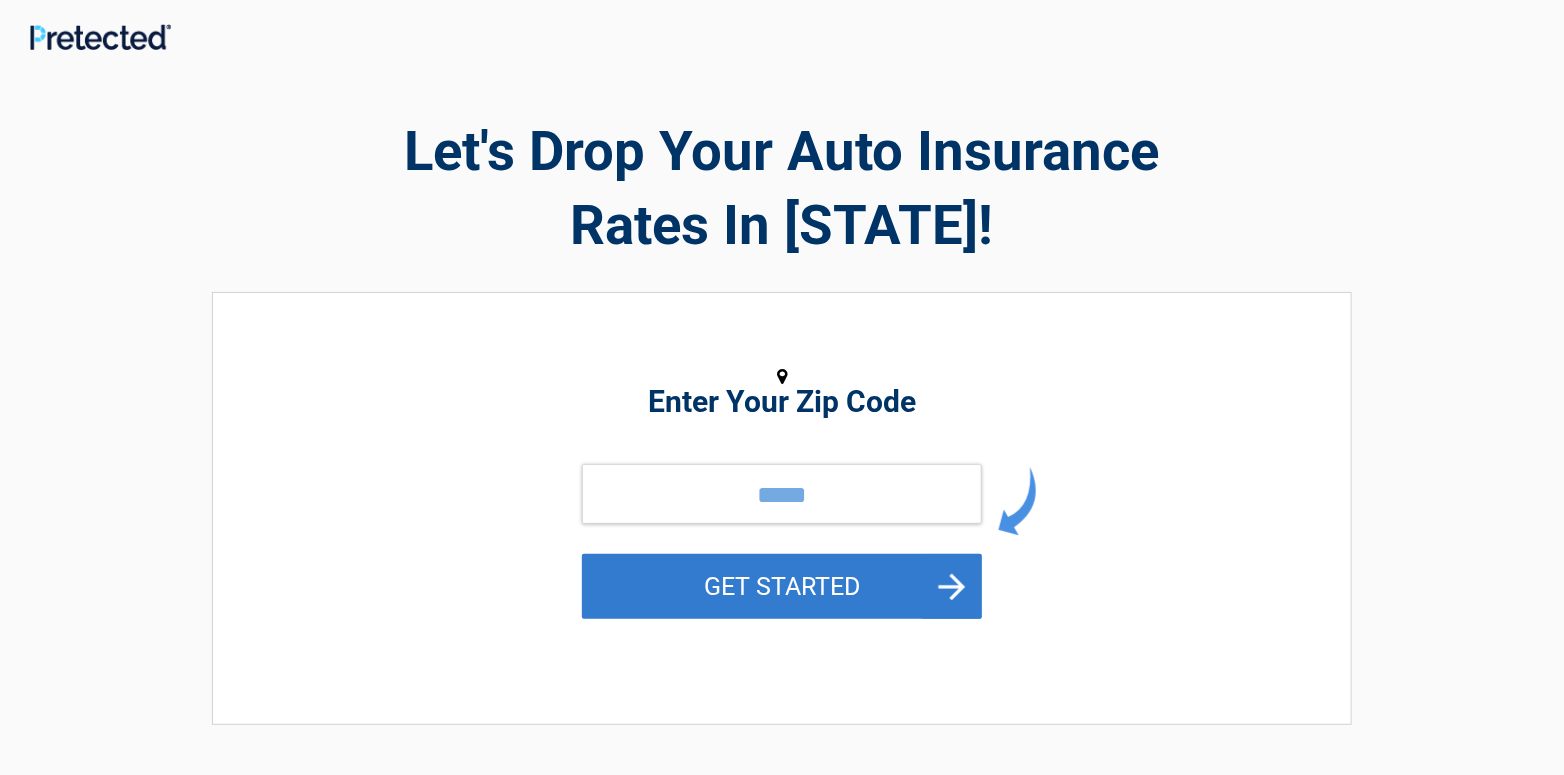 click on "GET STARTED" at bounding box center (782, 586) 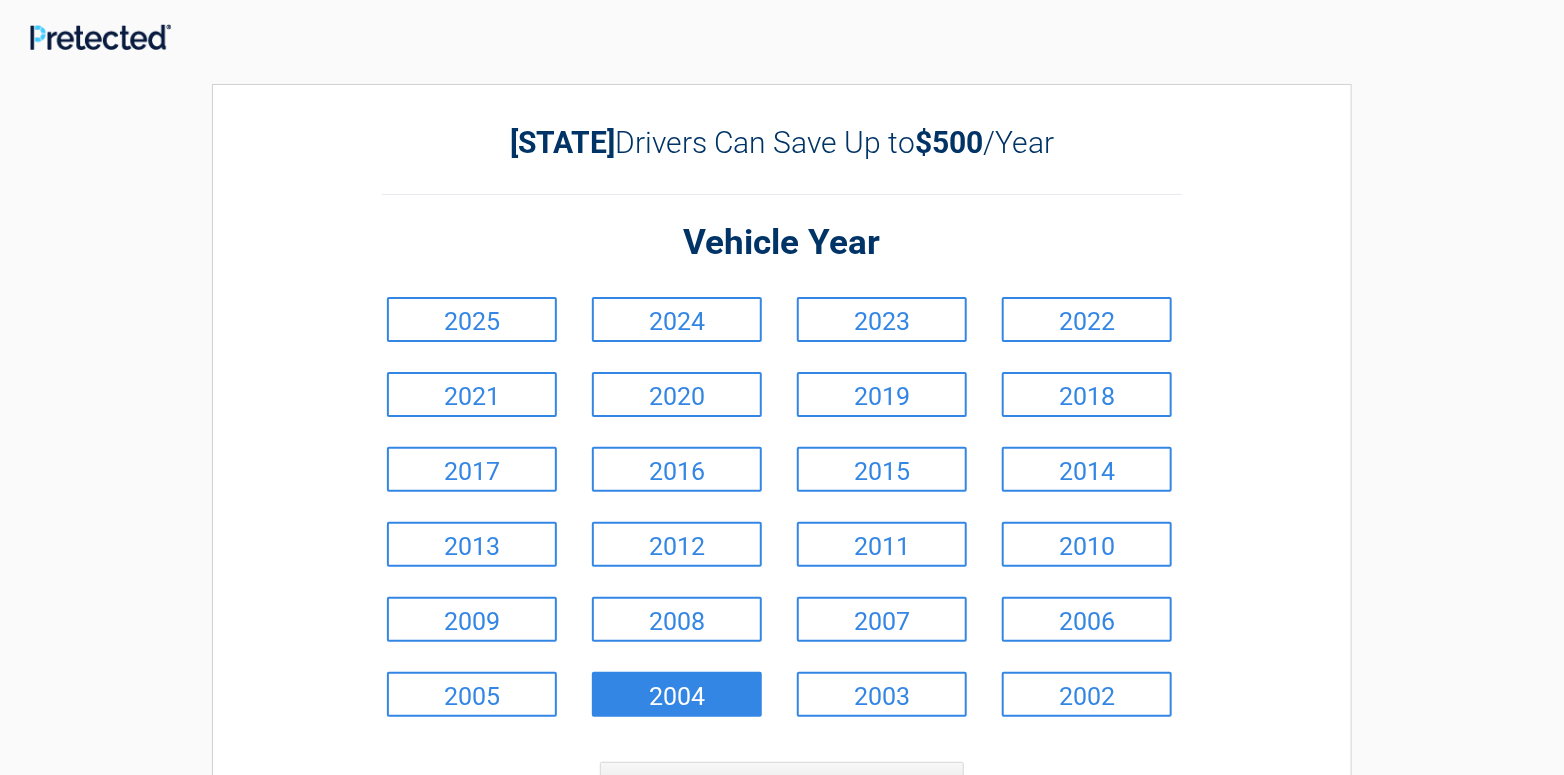 click on "2004" at bounding box center [677, 694] 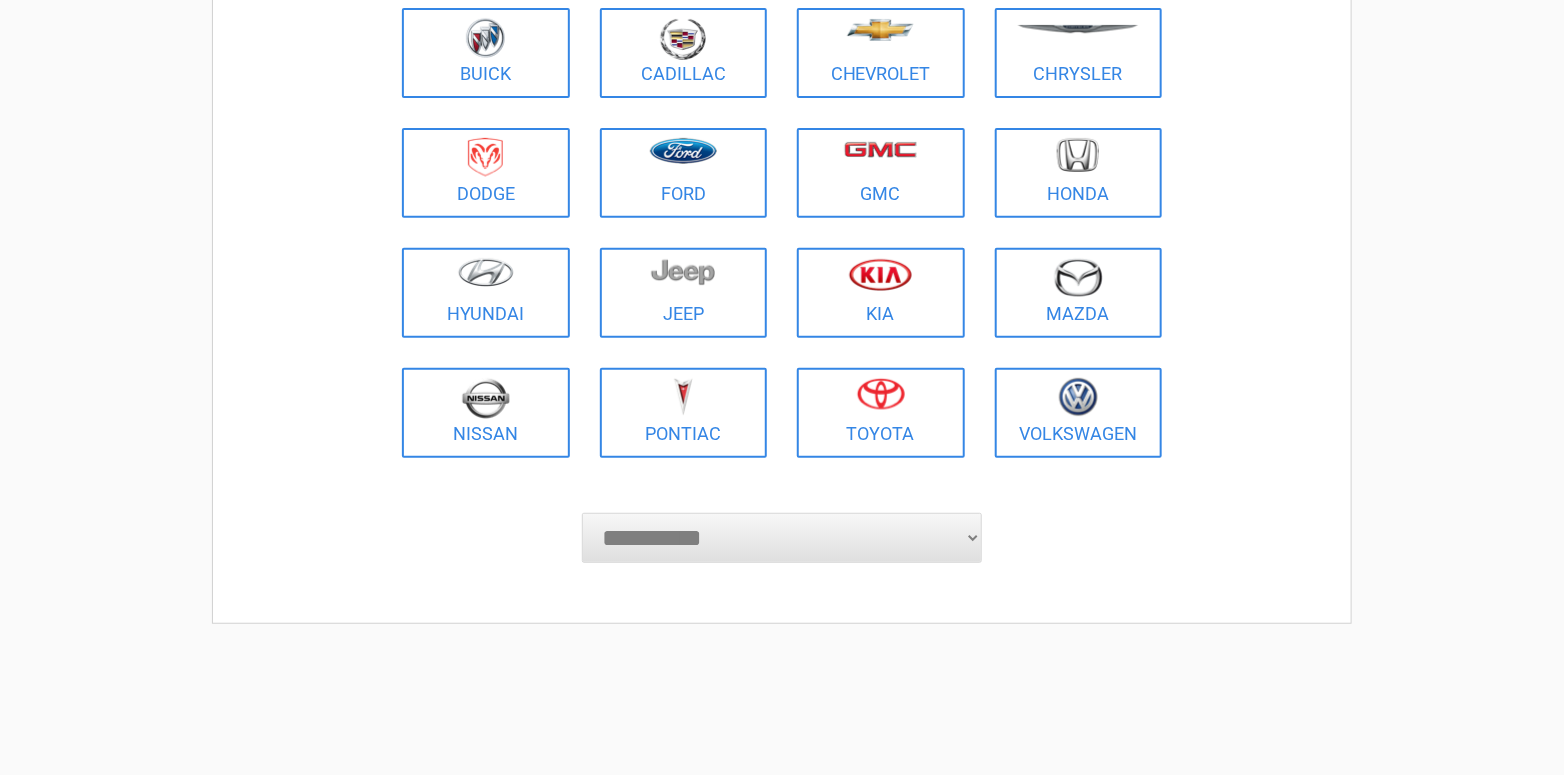 scroll, scrollTop: 274, scrollLeft: 0, axis: vertical 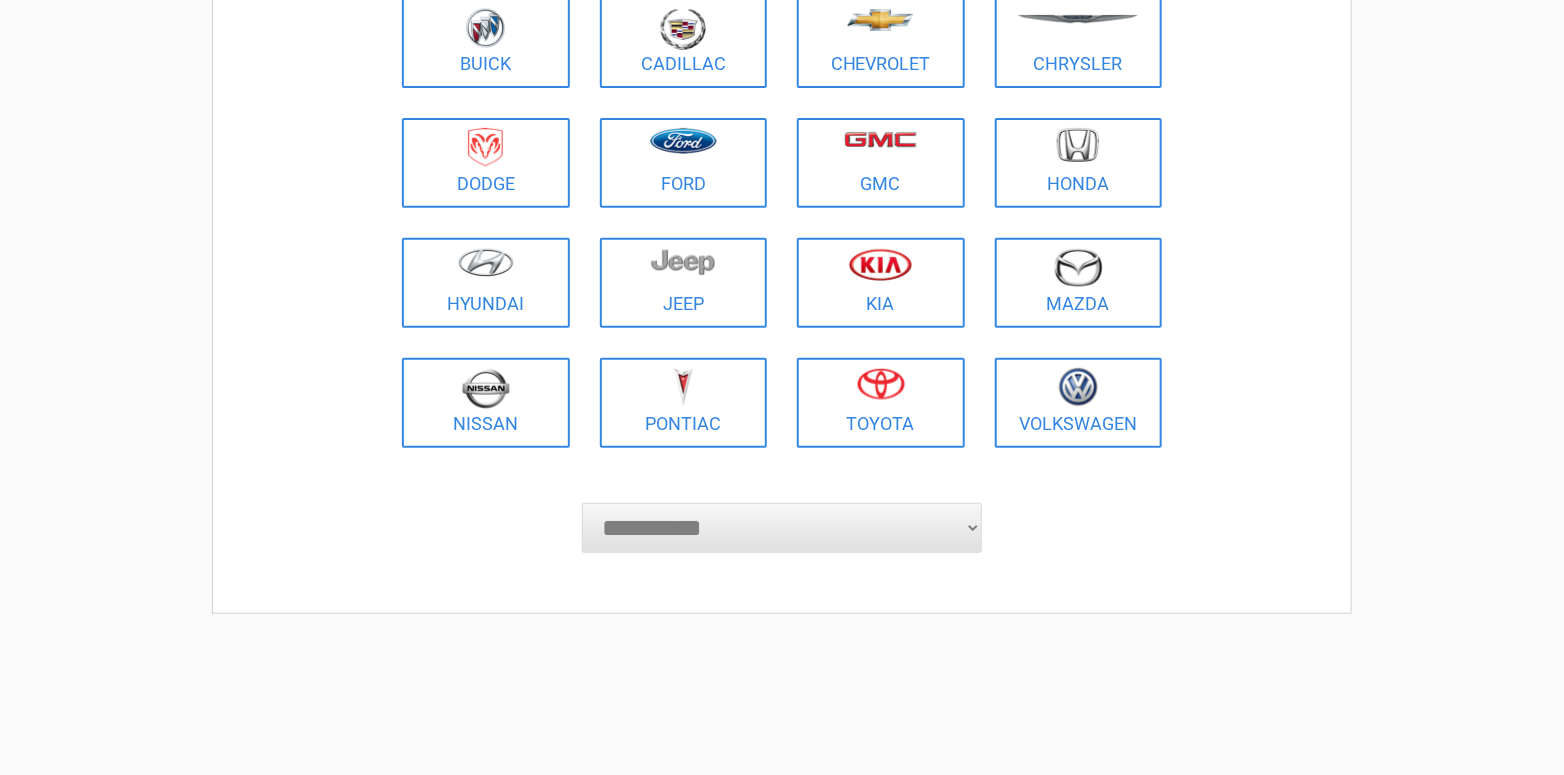 click on "**********" at bounding box center (782, 528) 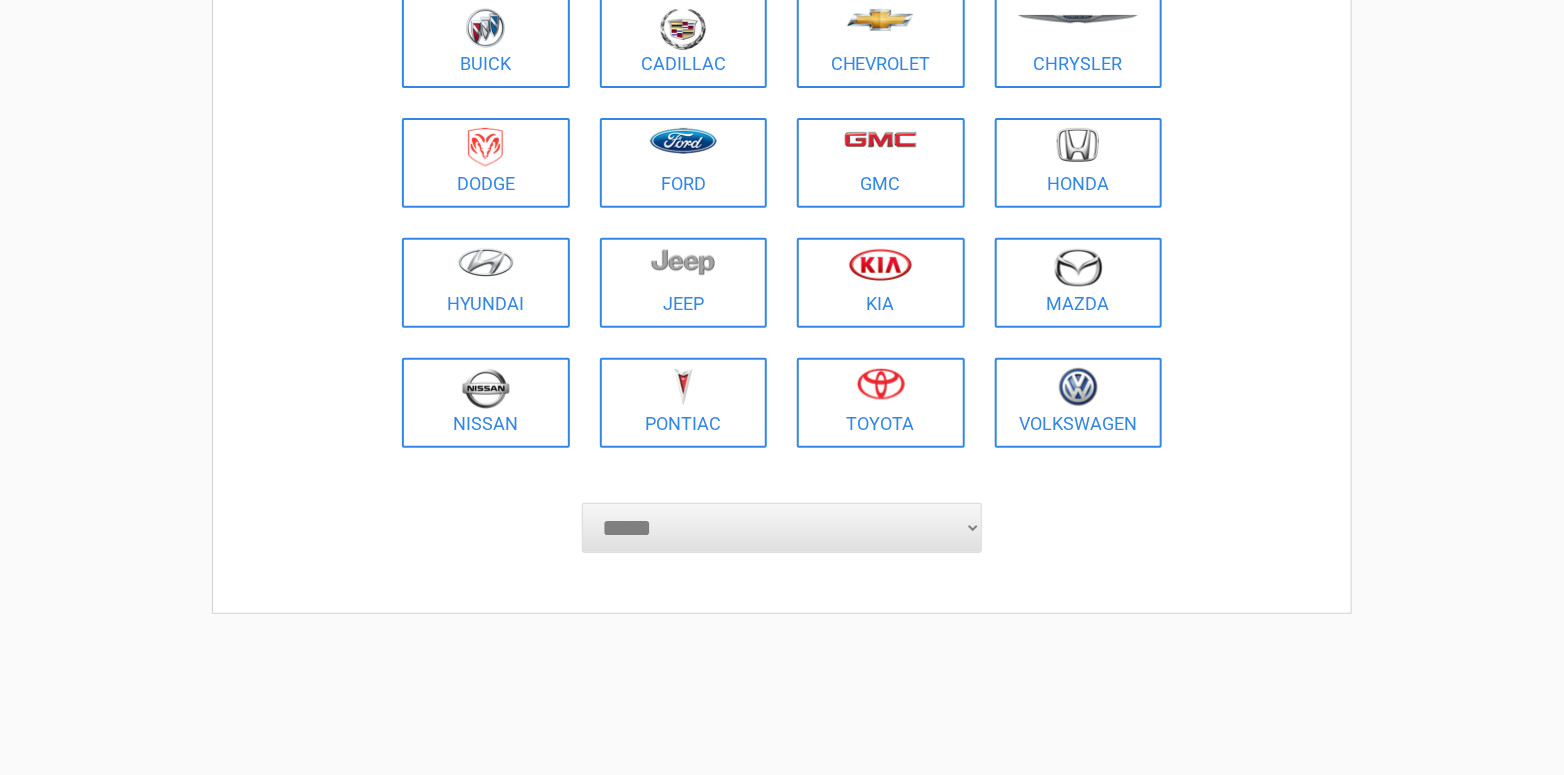 click on "**********" at bounding box center [782, 528] 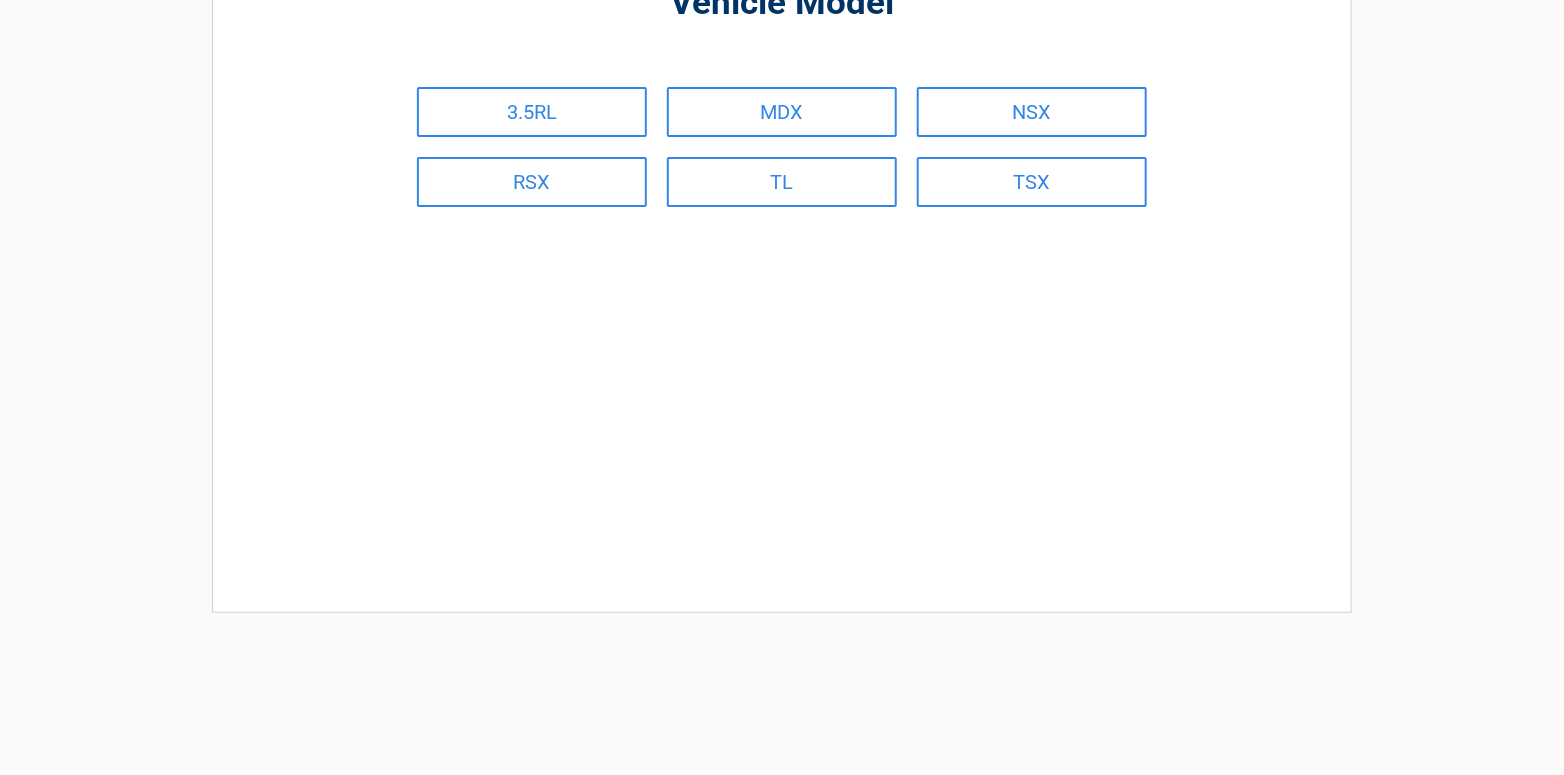 scroll, scrollTop: 0, scrollLeft: 0, axis: both 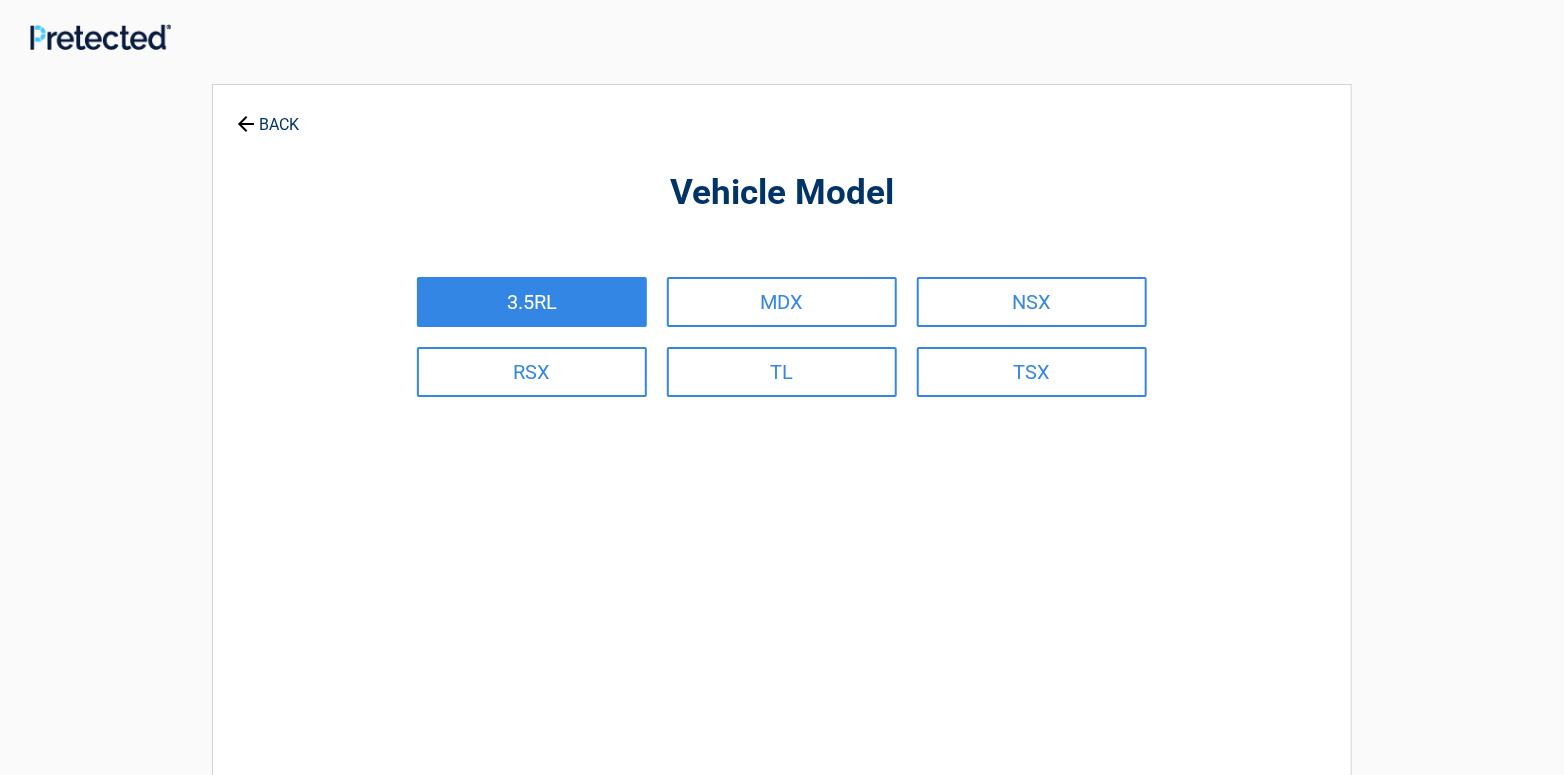 click on "3.5RL" at bounding box center [532, 302] 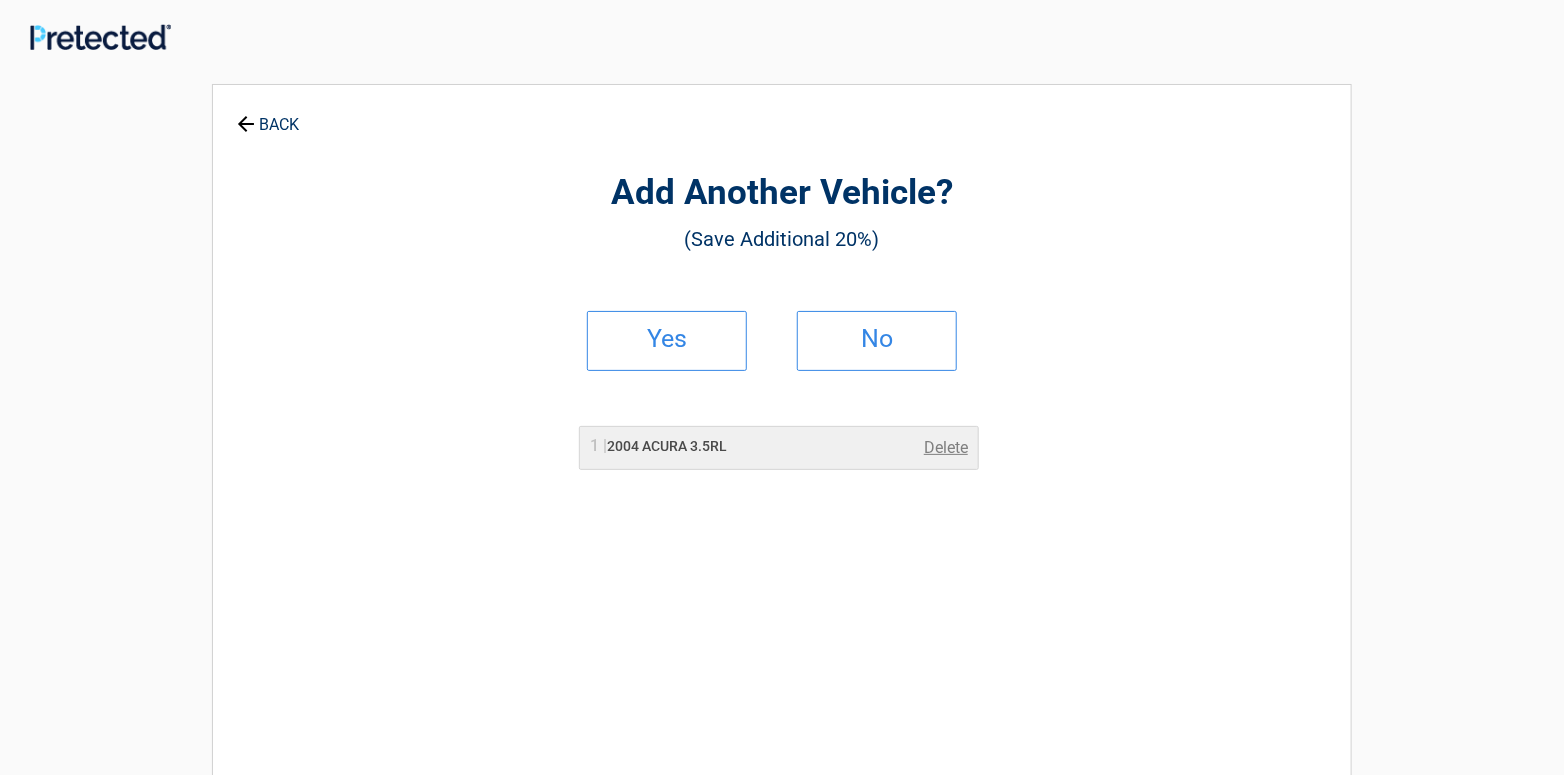click on "BACK" at bounding box center (268, 115) 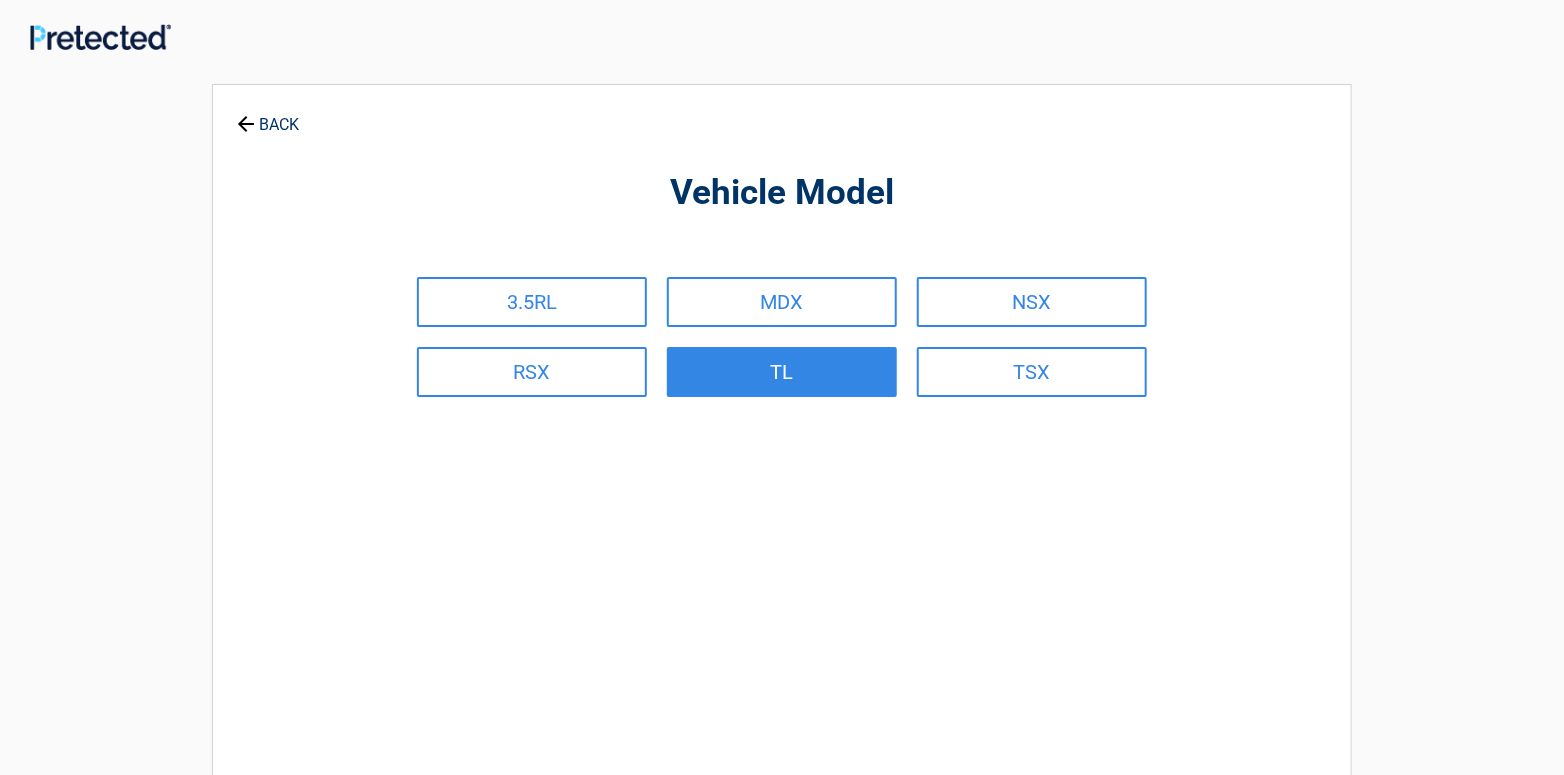 click on "TL" at bounding box center [782, 372] 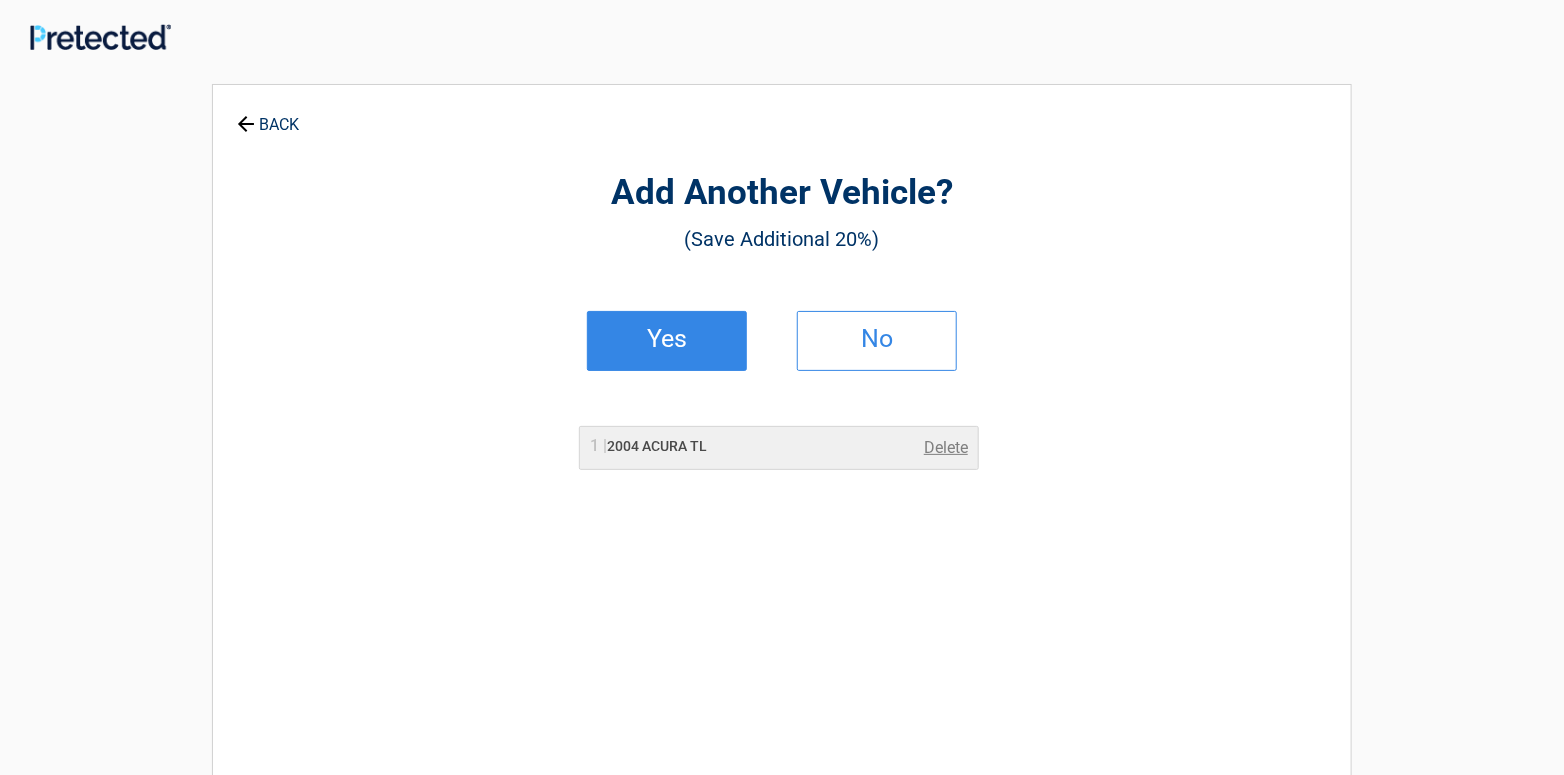 click on "Yes" at bounding box center [667, 341] 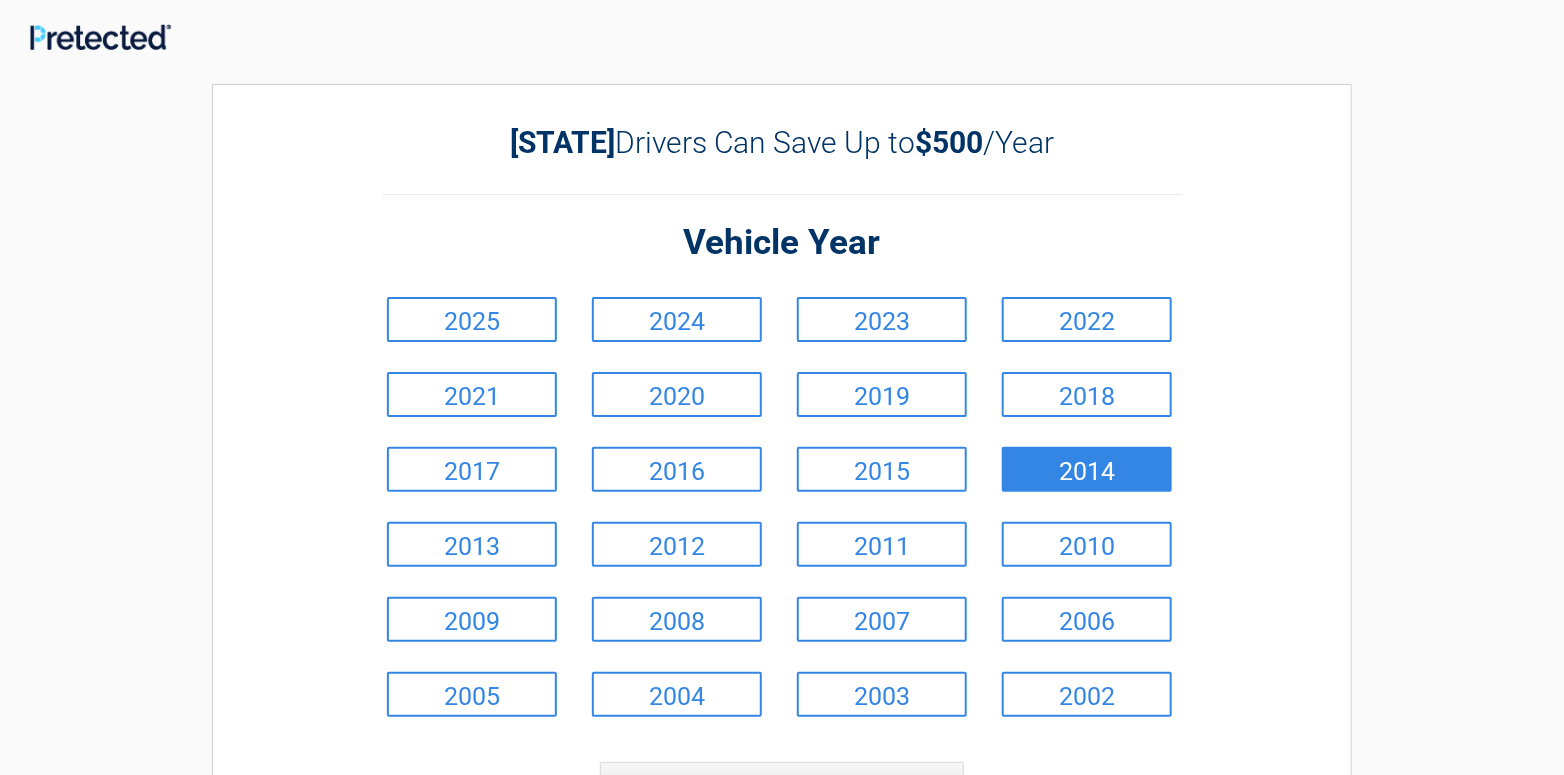 click on "2014" at bounding box center [1087, 469] 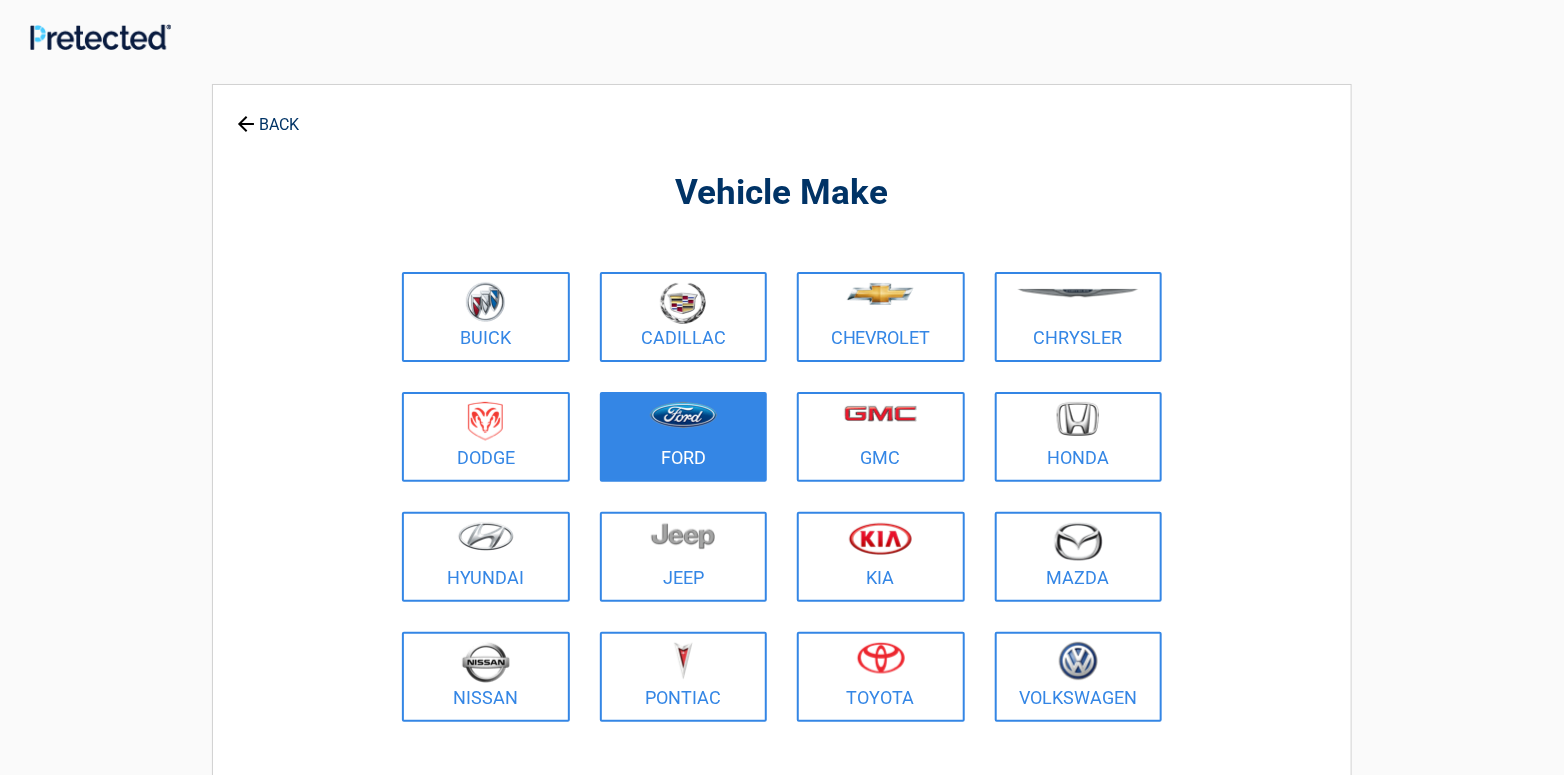 click at bounding box center (684, 424) 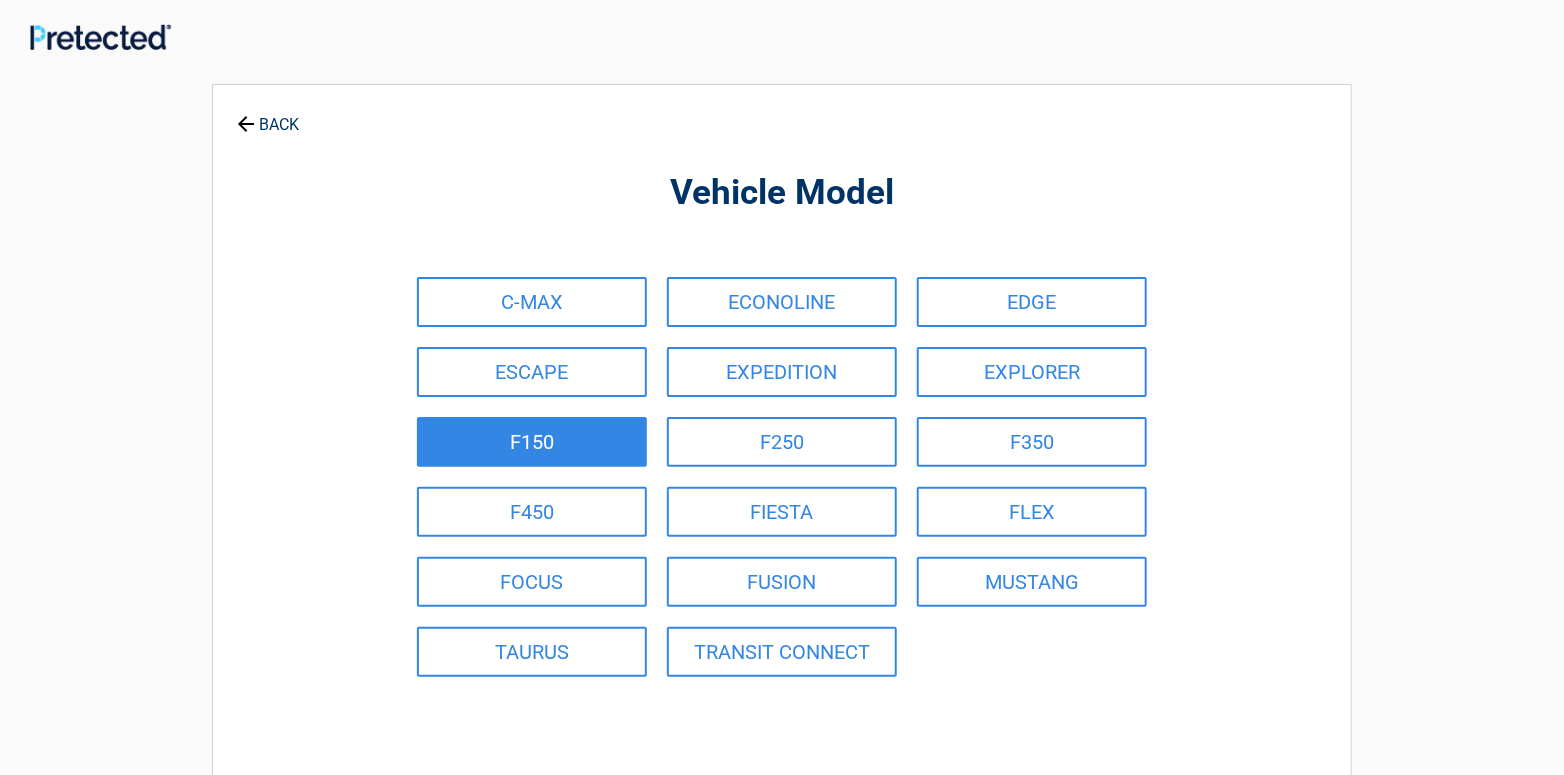 click on "F150" at bounding box center [532, 442] 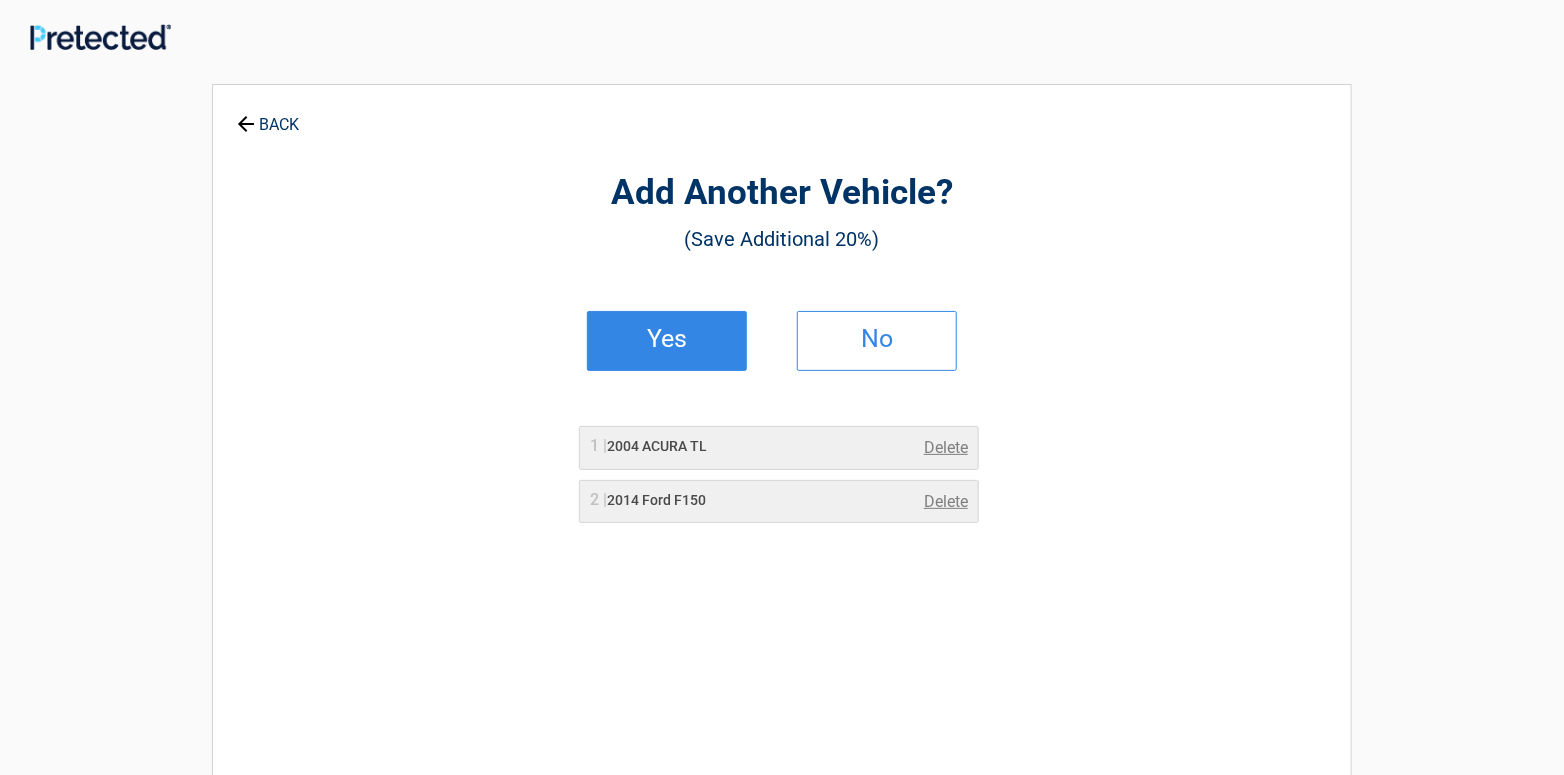 click on "Yes" at bounding box center (667, 339) 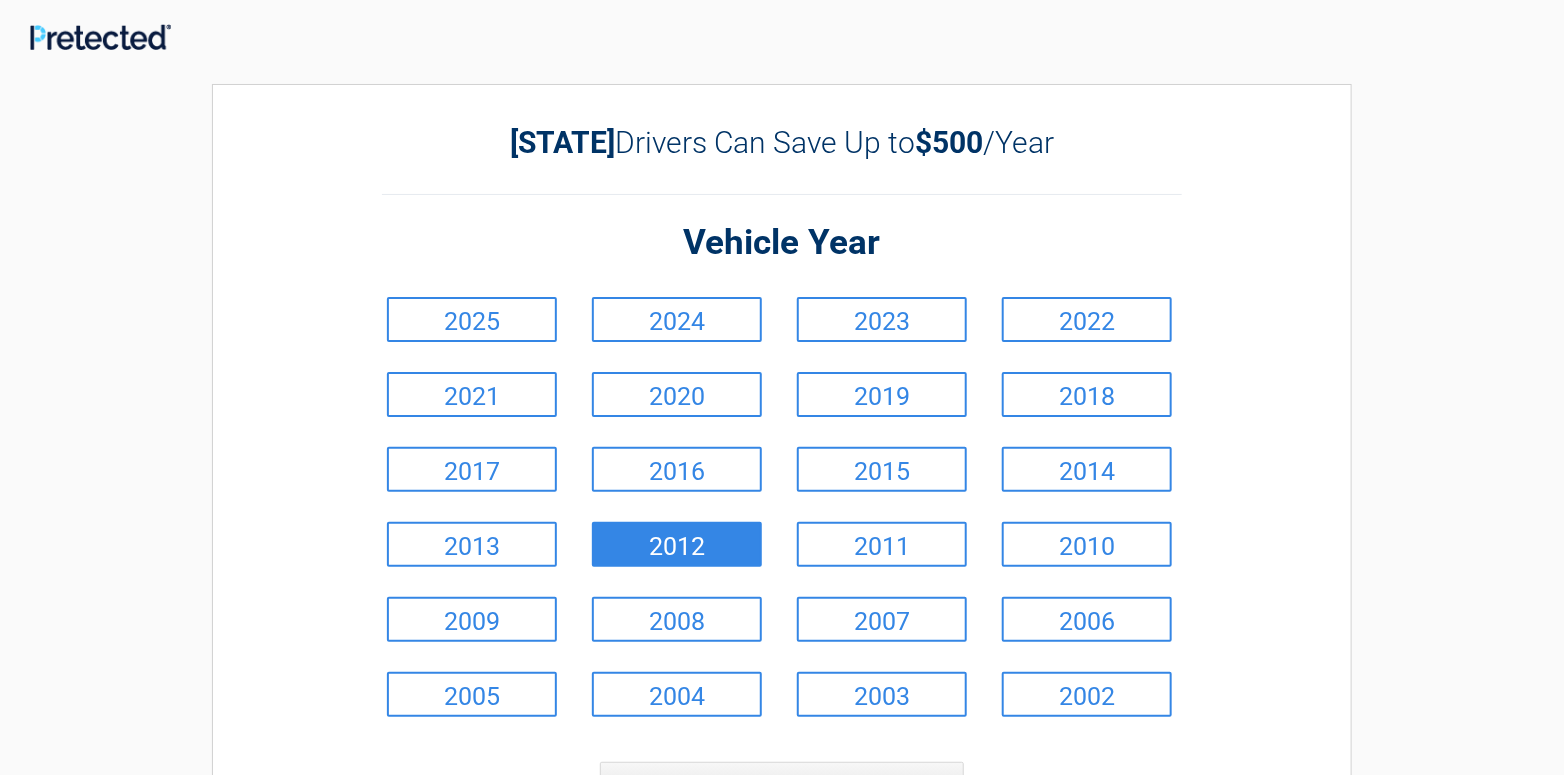 click on "2012" at bounding box center [677, 544] 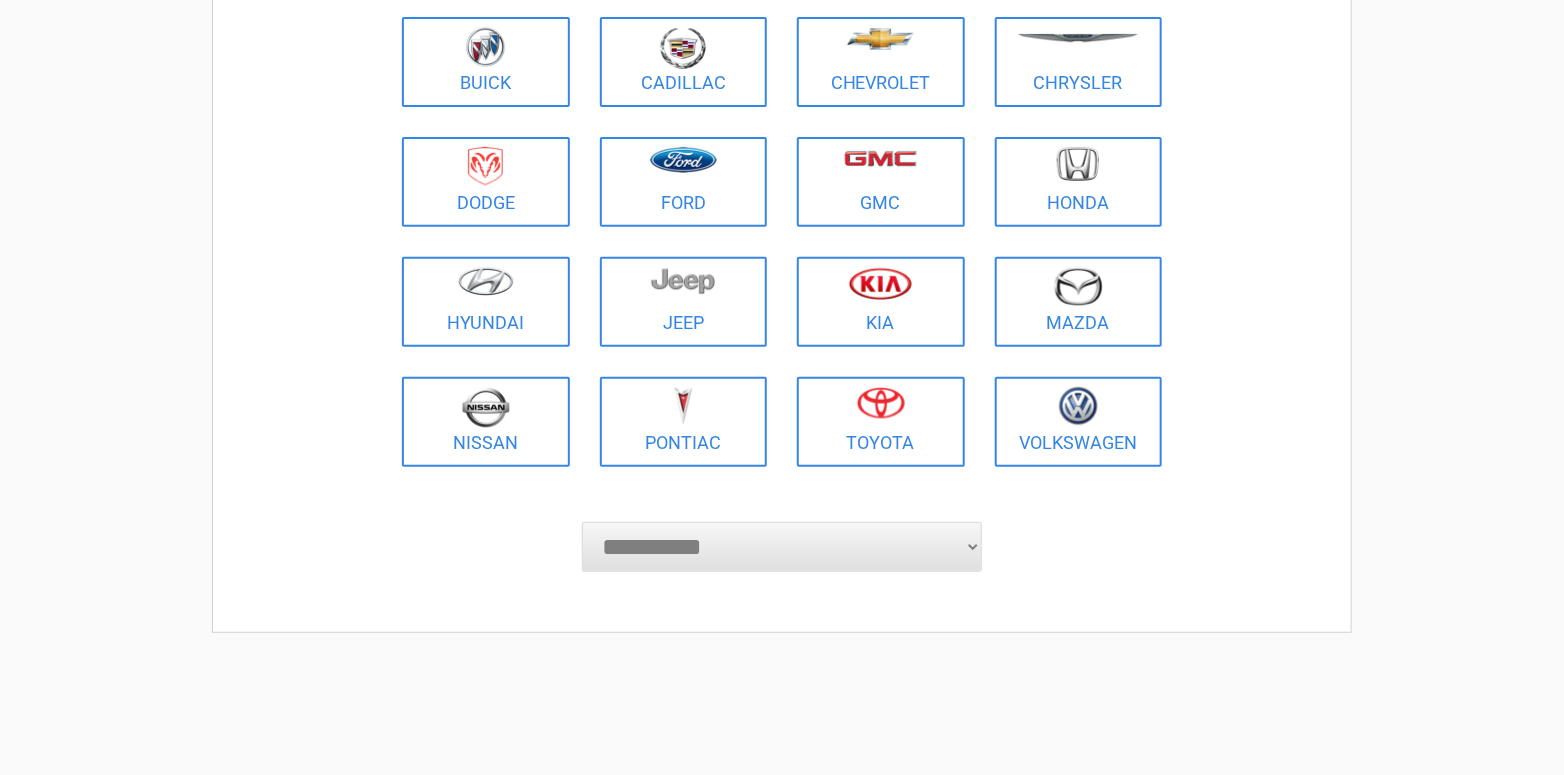scroll, scrollTop: 396, scrollLeft: 0, axis: vertical 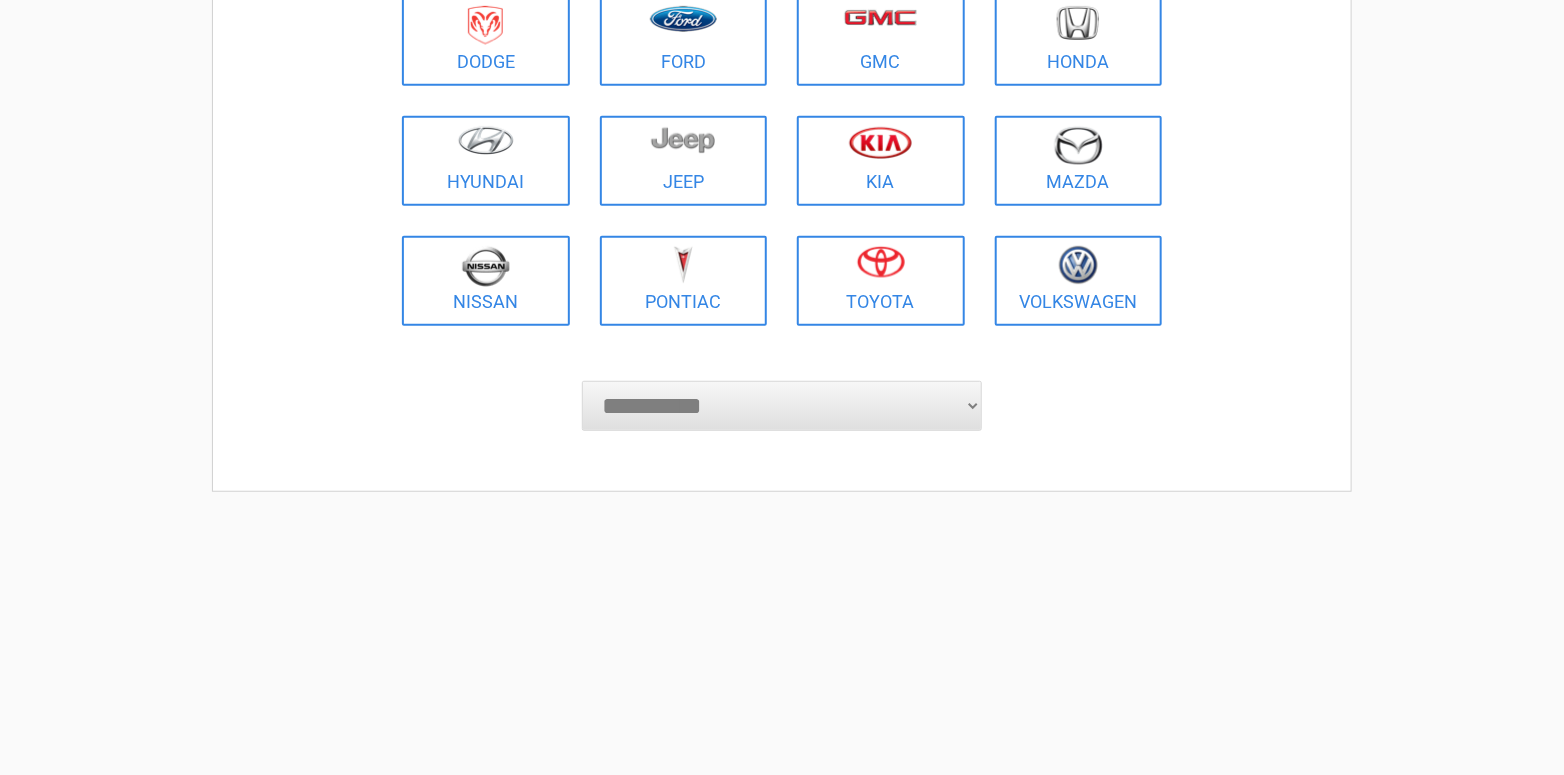 click on "**********" at bounding box center [782, 406] 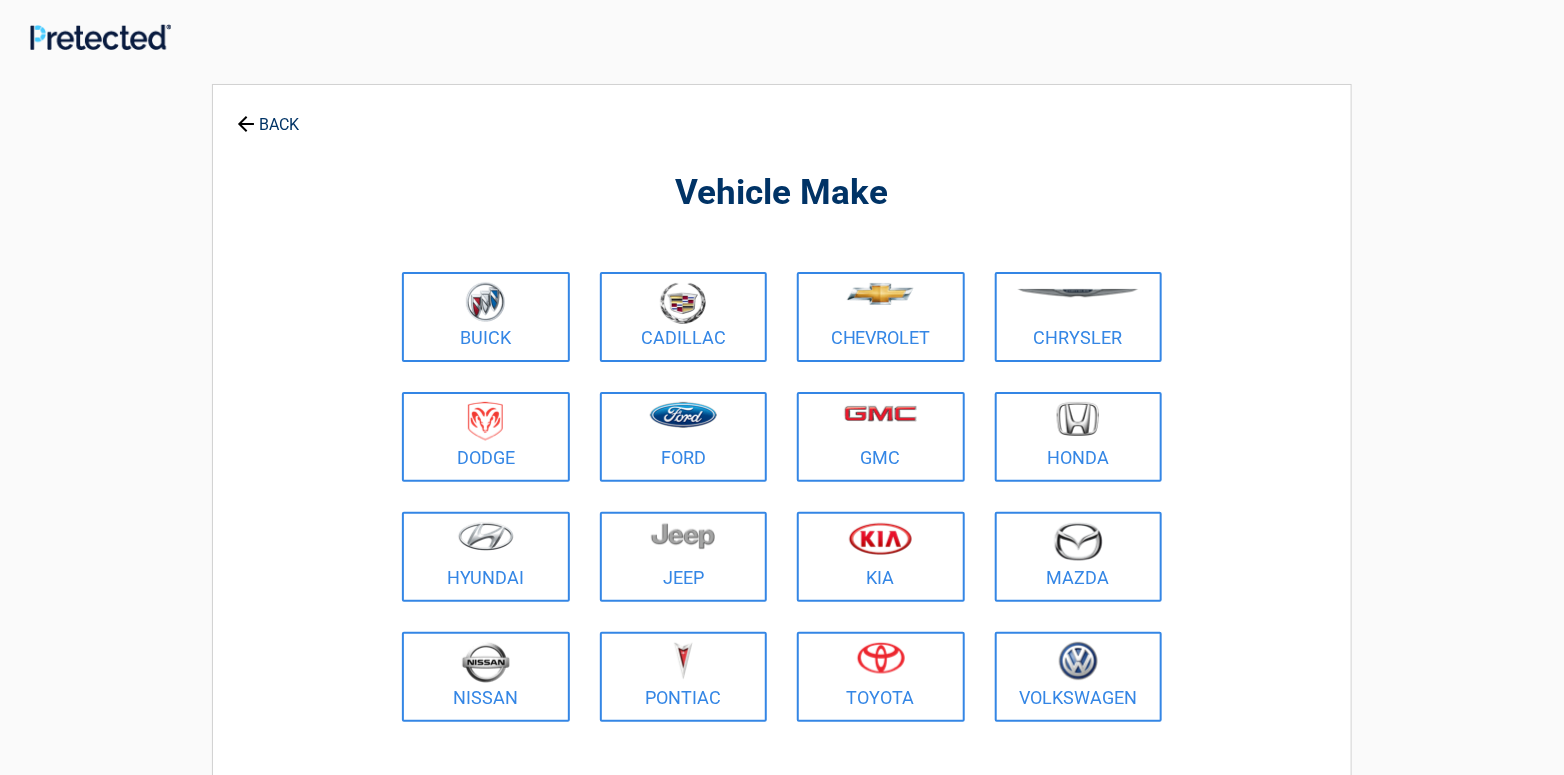 click on "BACK" at bounding box center [268, 115] 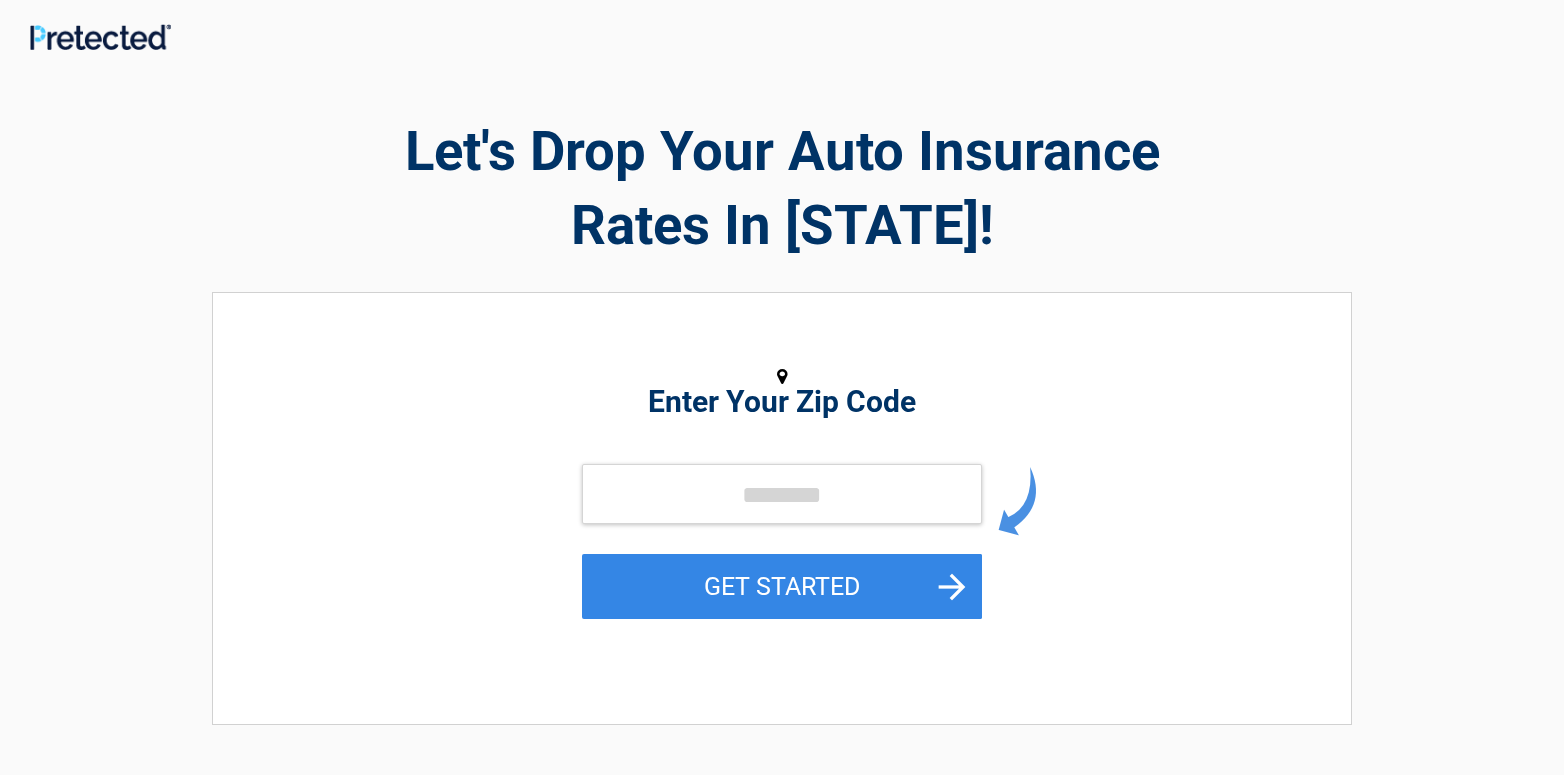 scroll, scrollTop: 0, scrollLeft: 0, axis: both 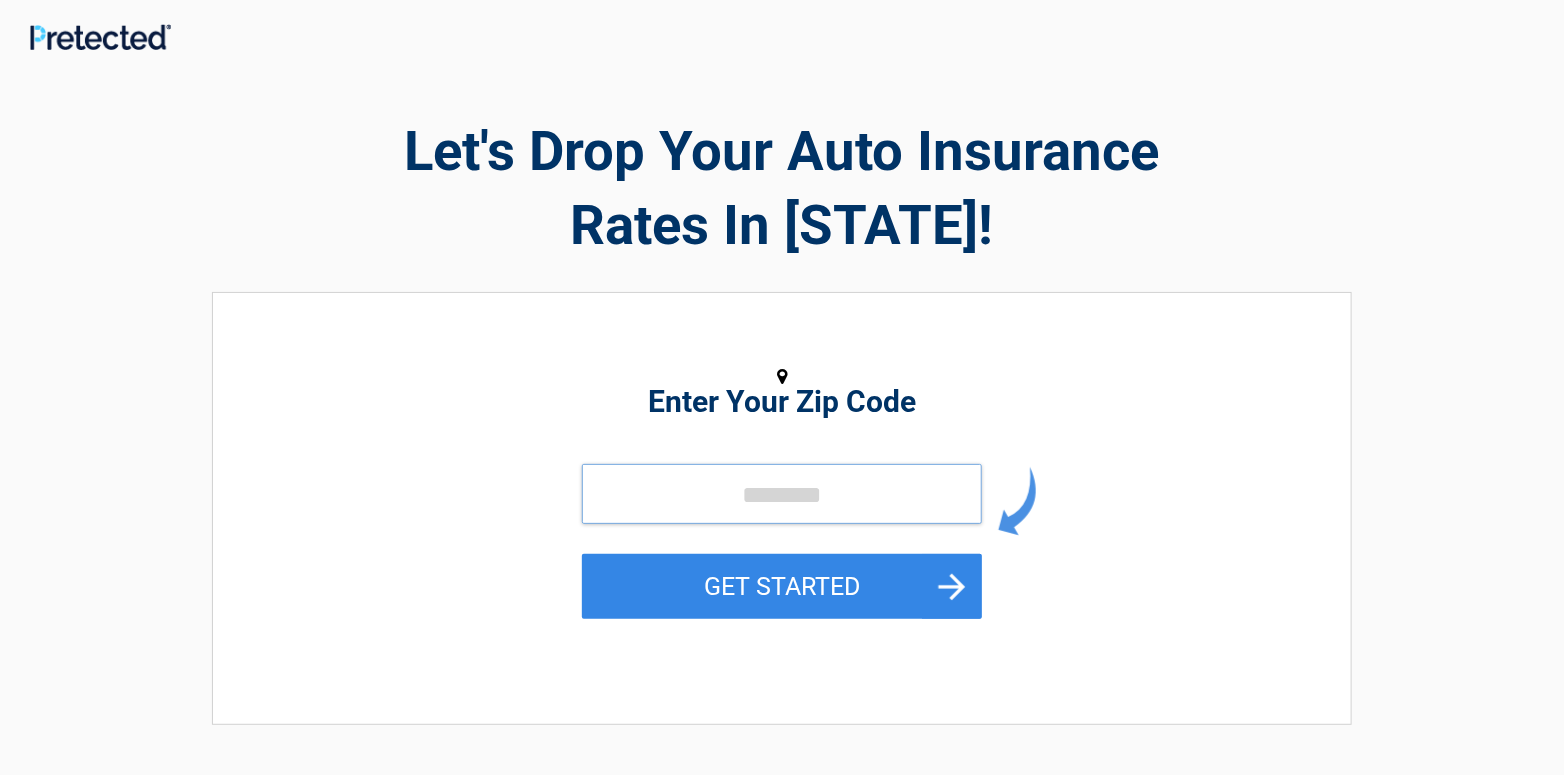 click at bounding box center (782, 494) 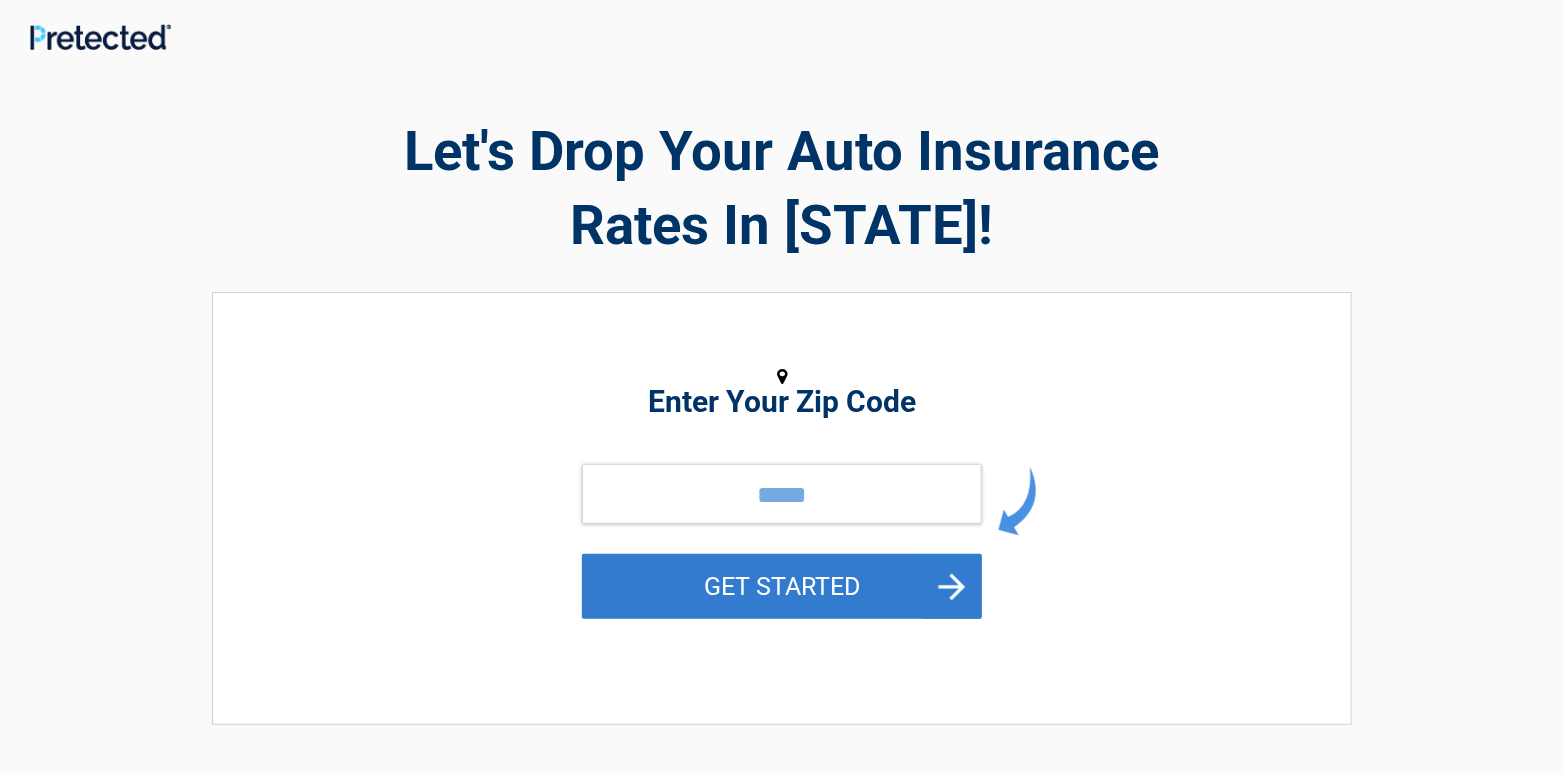 click on "GET STARTED" at bounding box center [782, 586] 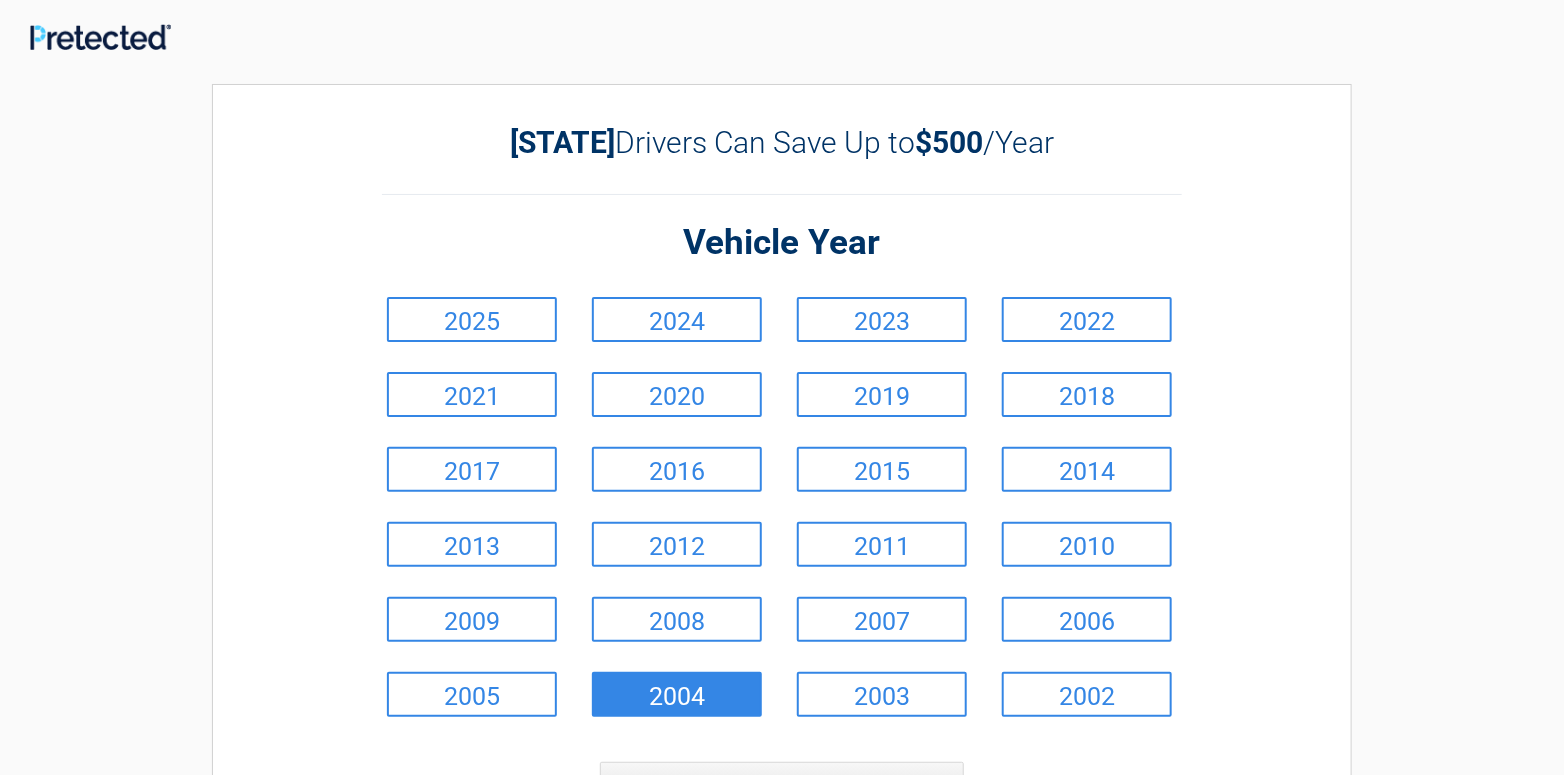 click on "2004" at bounding box center (677, 694) 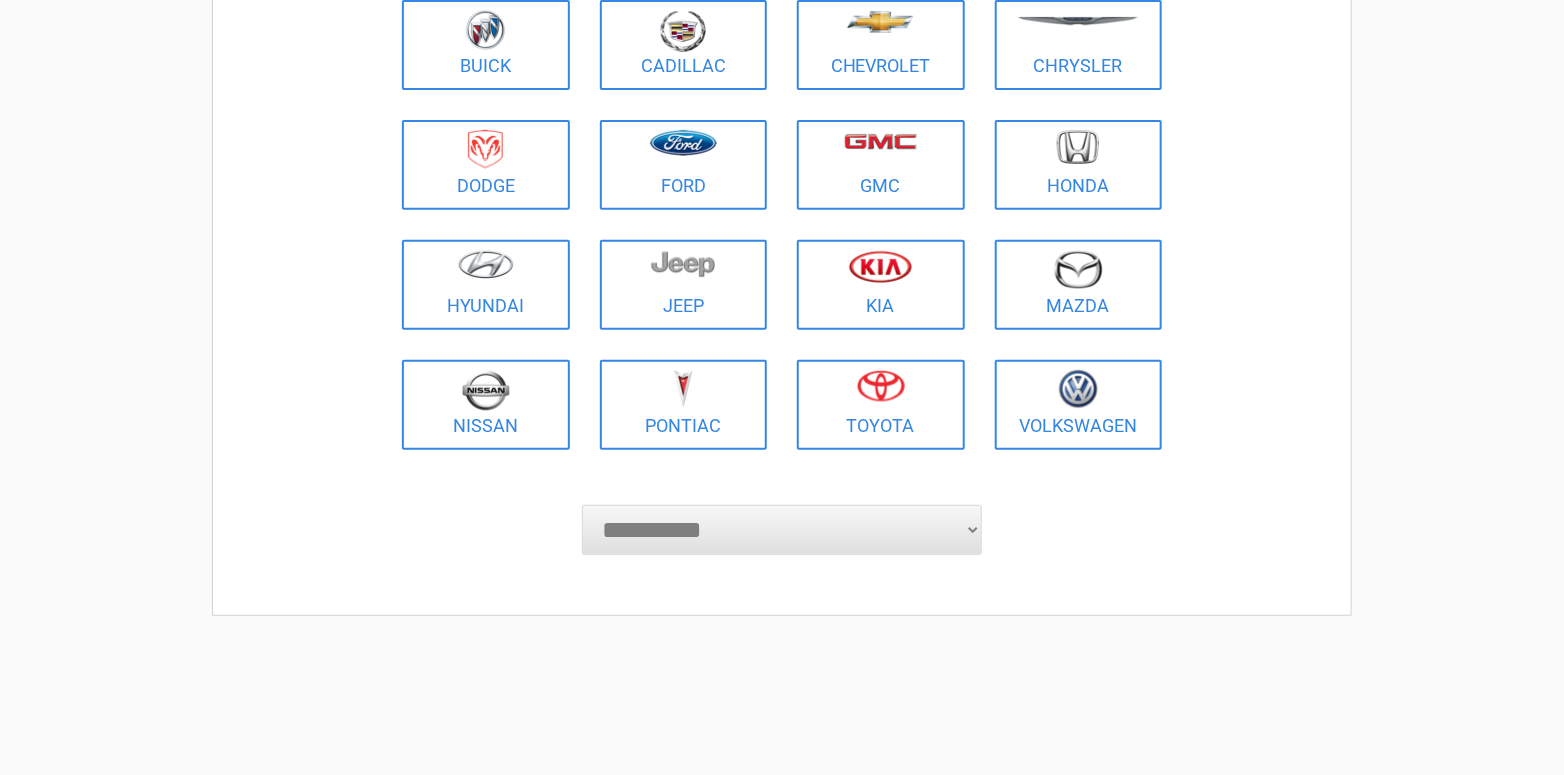 scroll, scrollTop: 319, scrollLeft: 0, axis: vertical 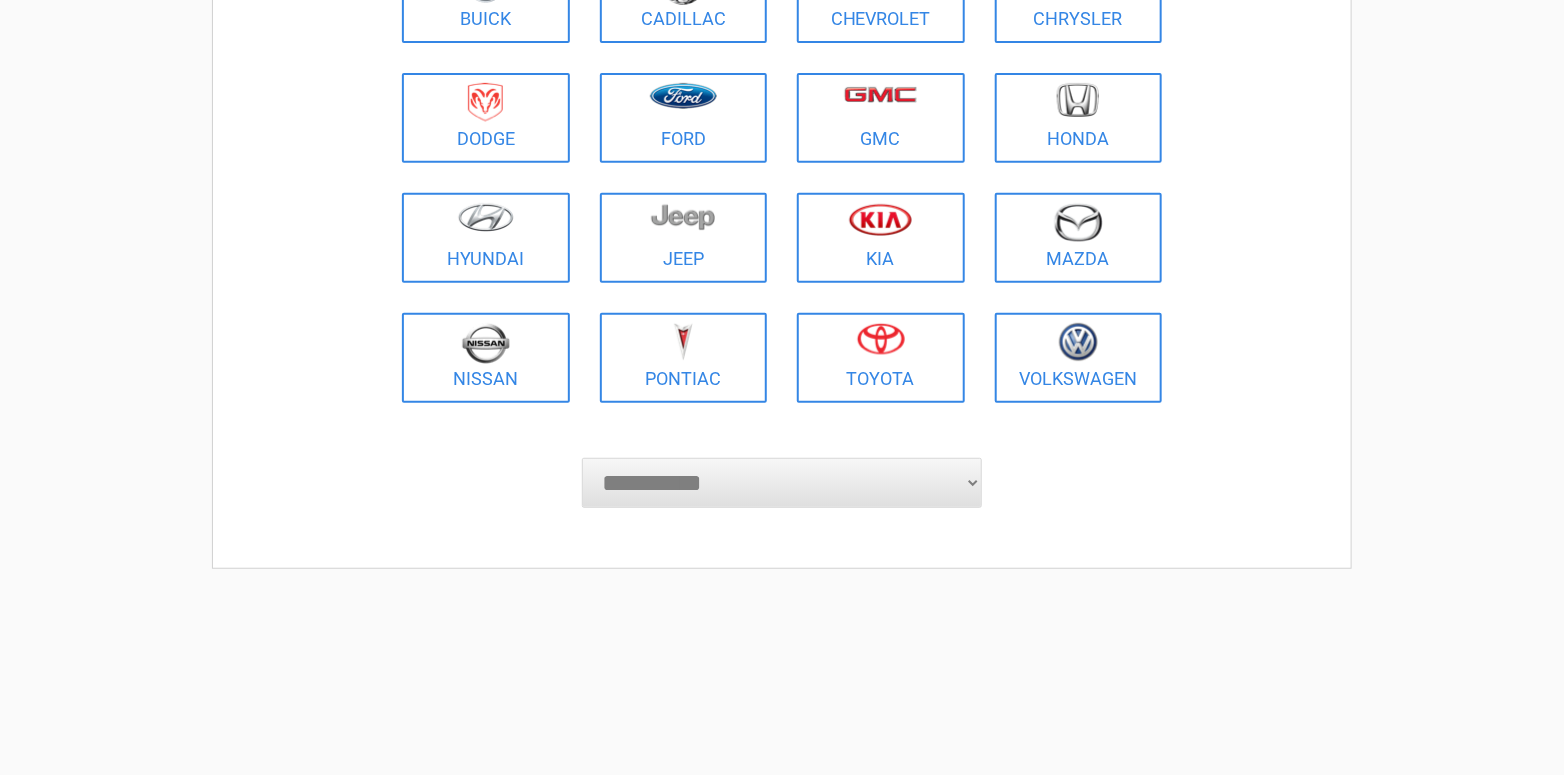 click on "**********" at bounding box center (782, 483) 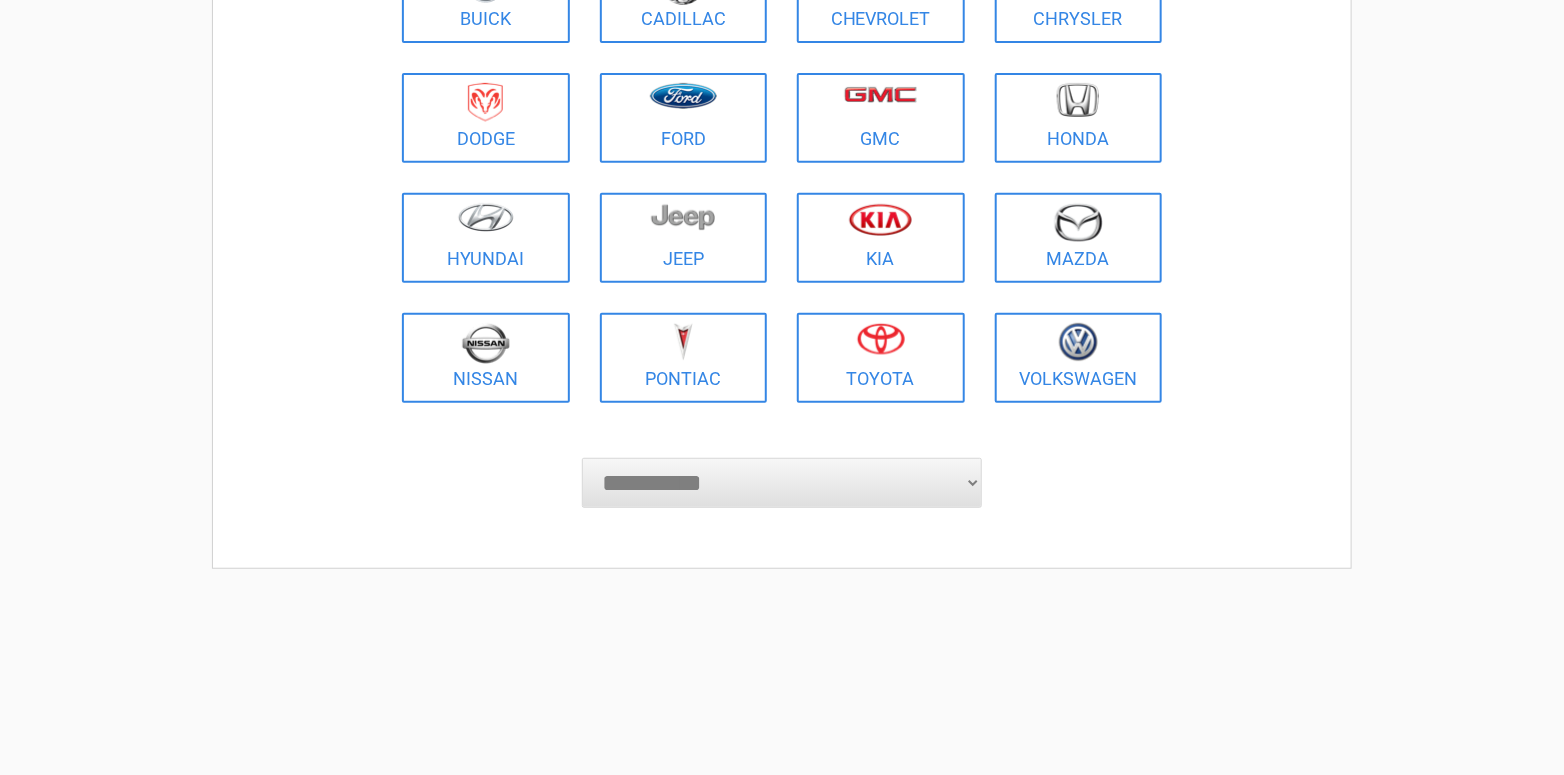 select on "*****" 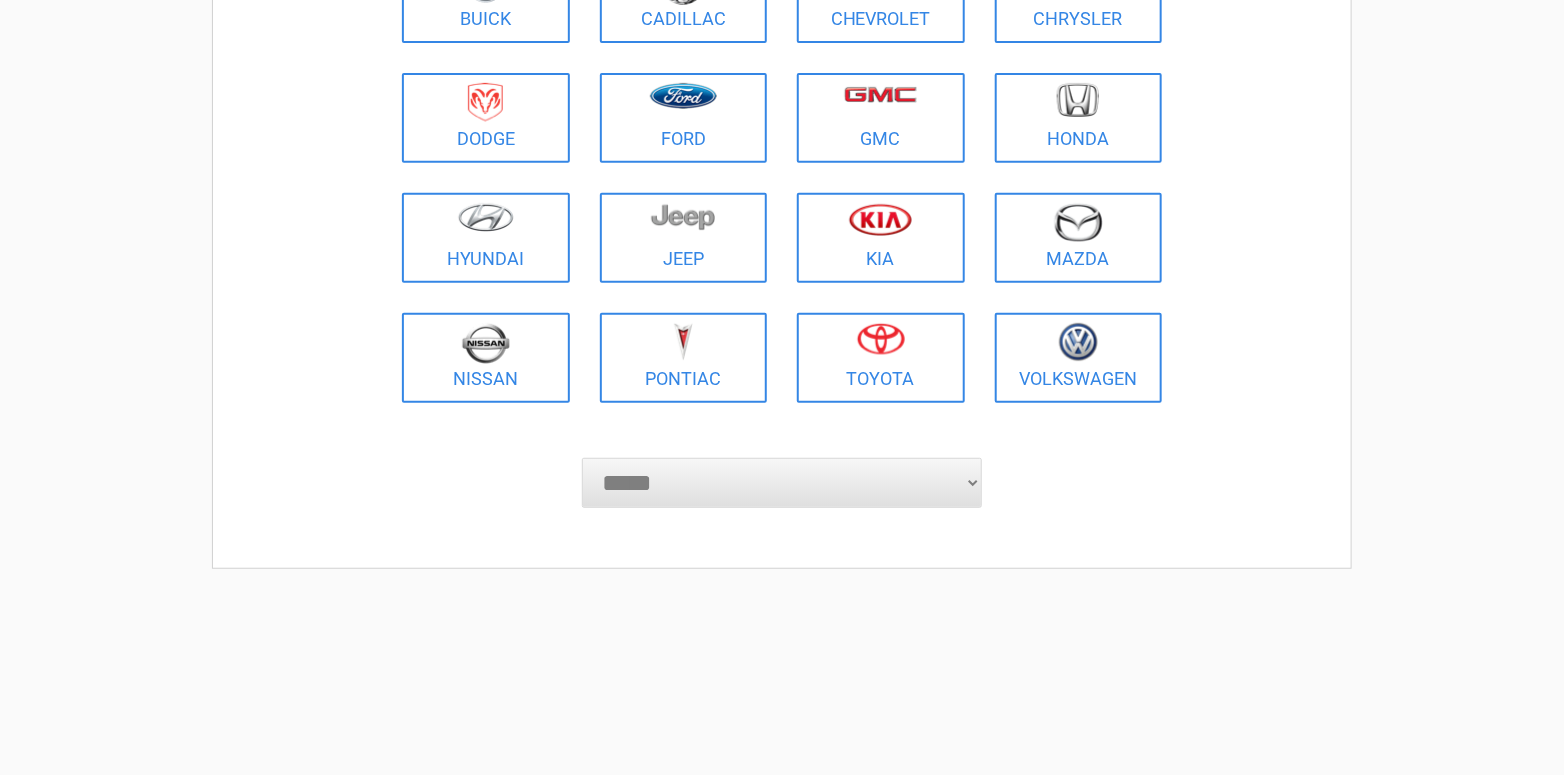 click on "**********" at bounding box center [782, 483] 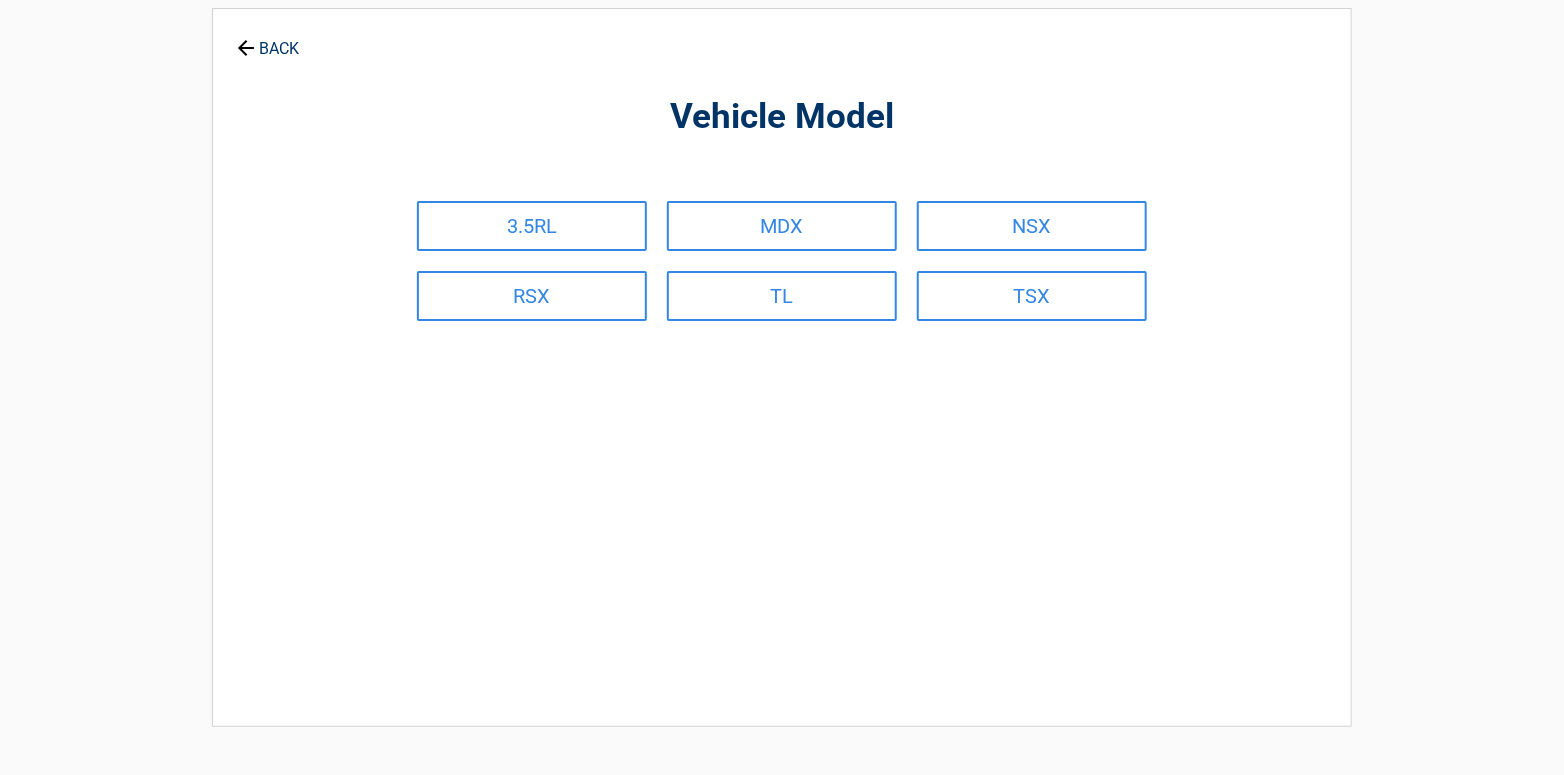 scroll, scrollTop: 0, scrollLeft: 0, axis: both 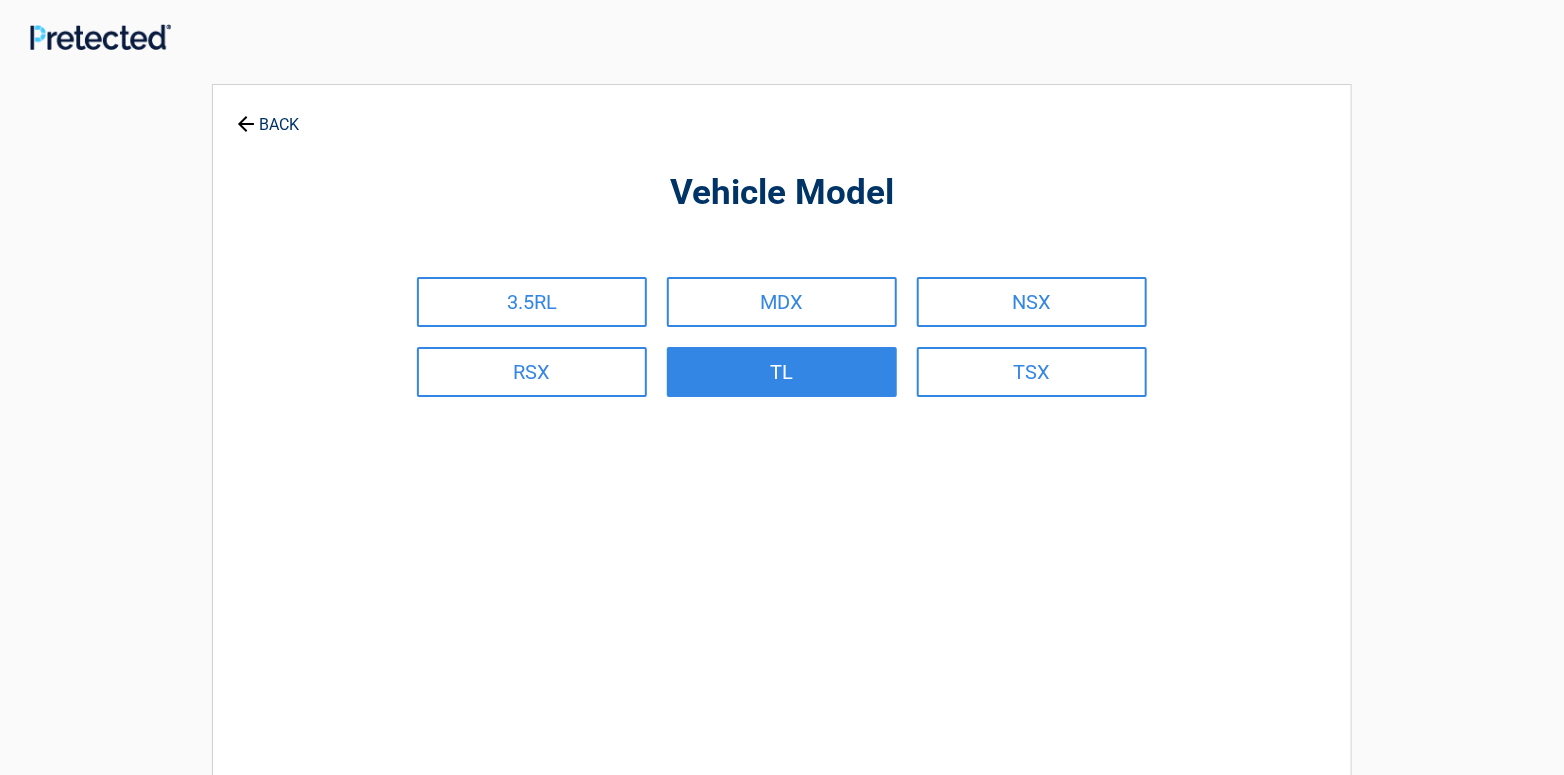 click on "TL" at bounding box center (782, 372) 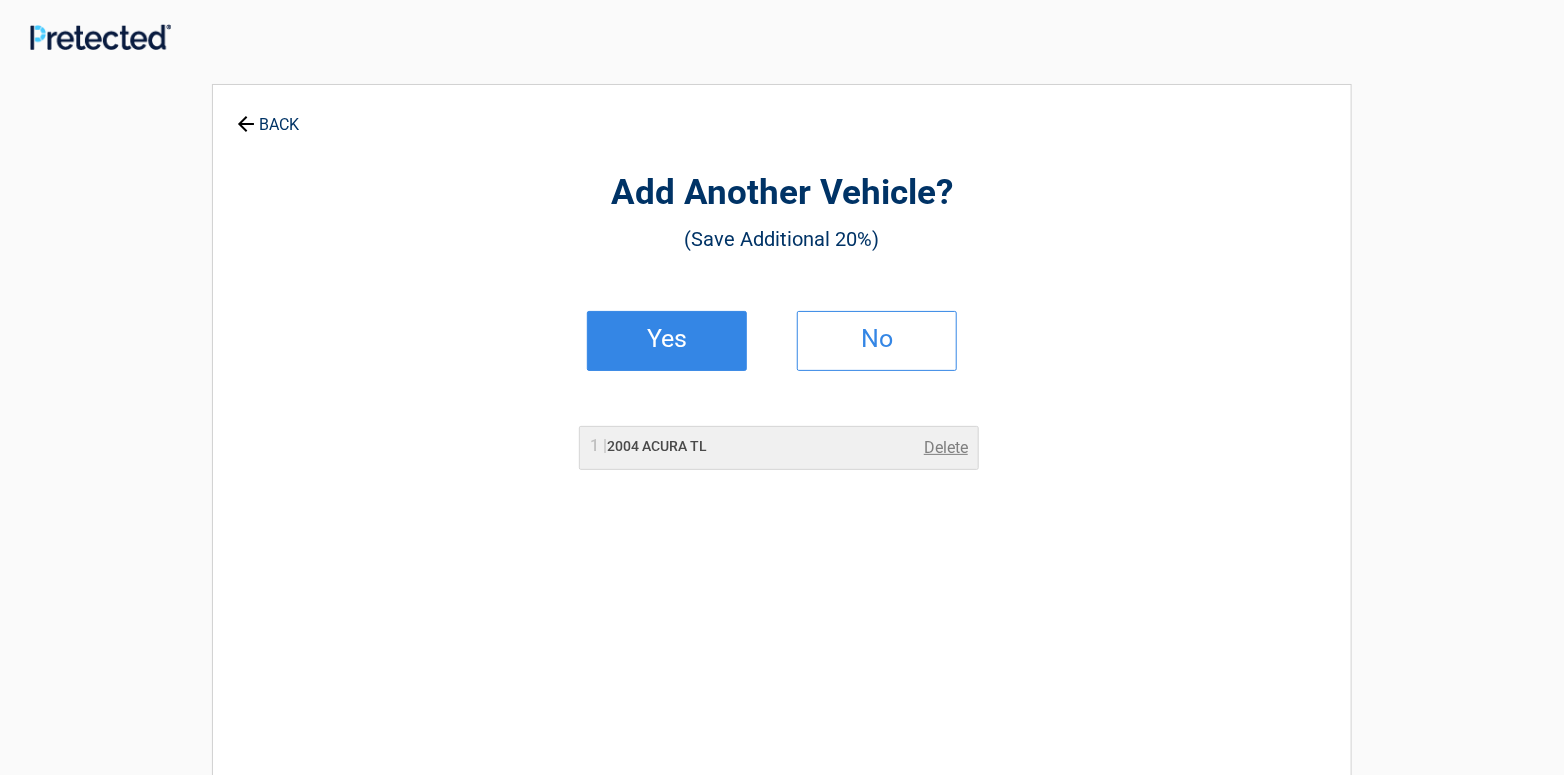 click on "Yes" at bounding box center [667, 339] 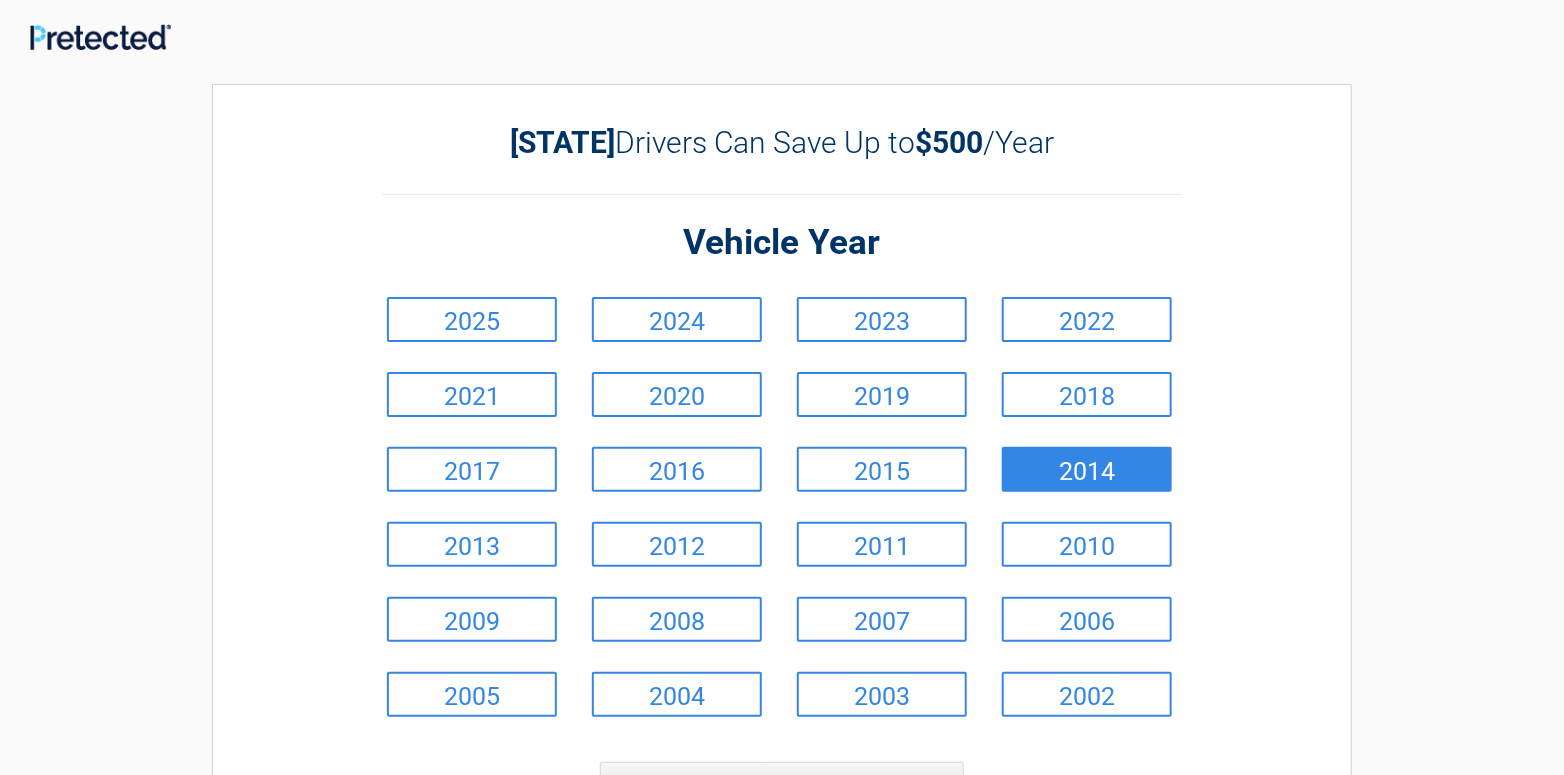 click on "2014" at bounding box center [1087, 469] 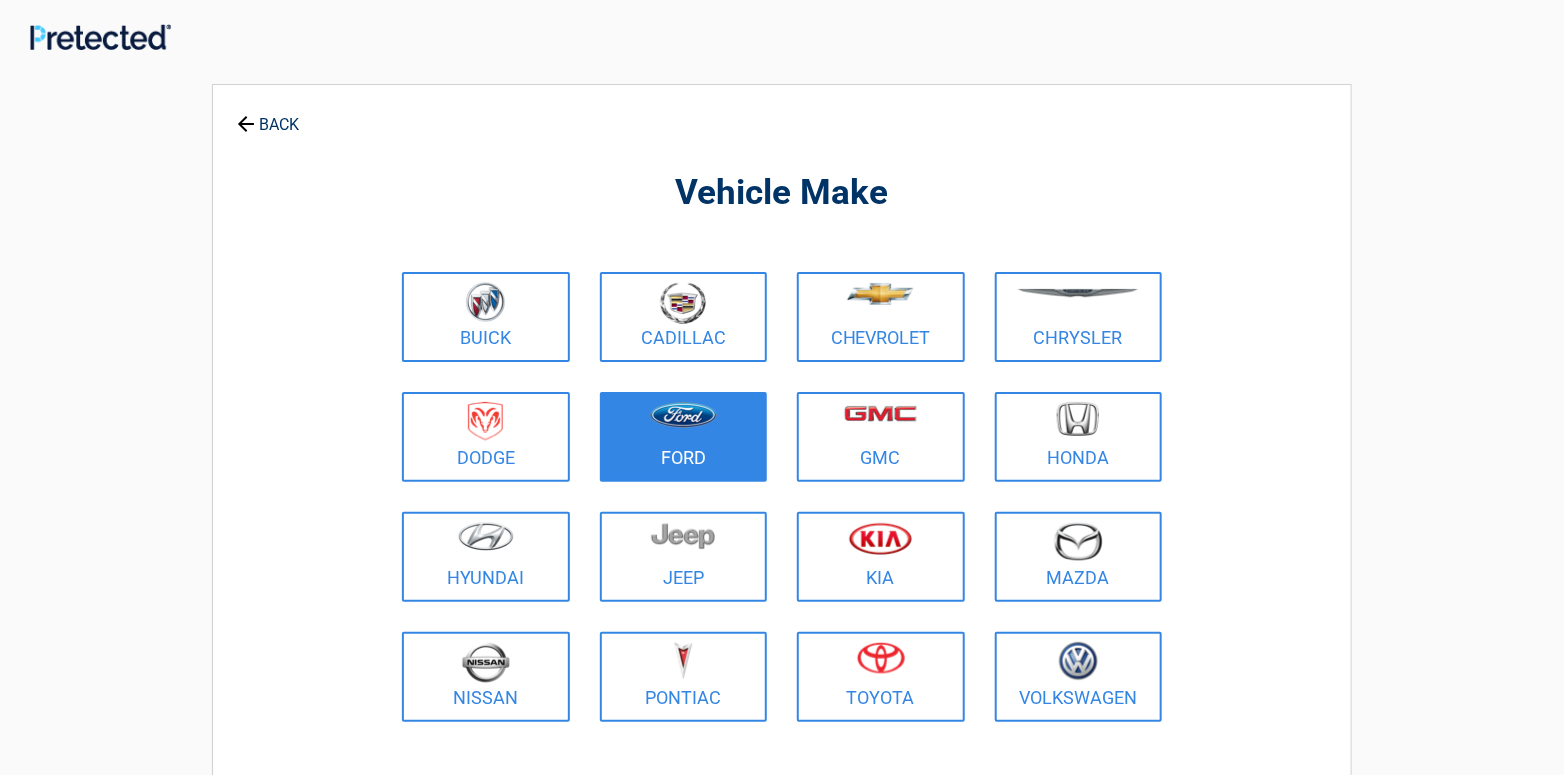 click on "Ford" at bounding box center (684, 437) 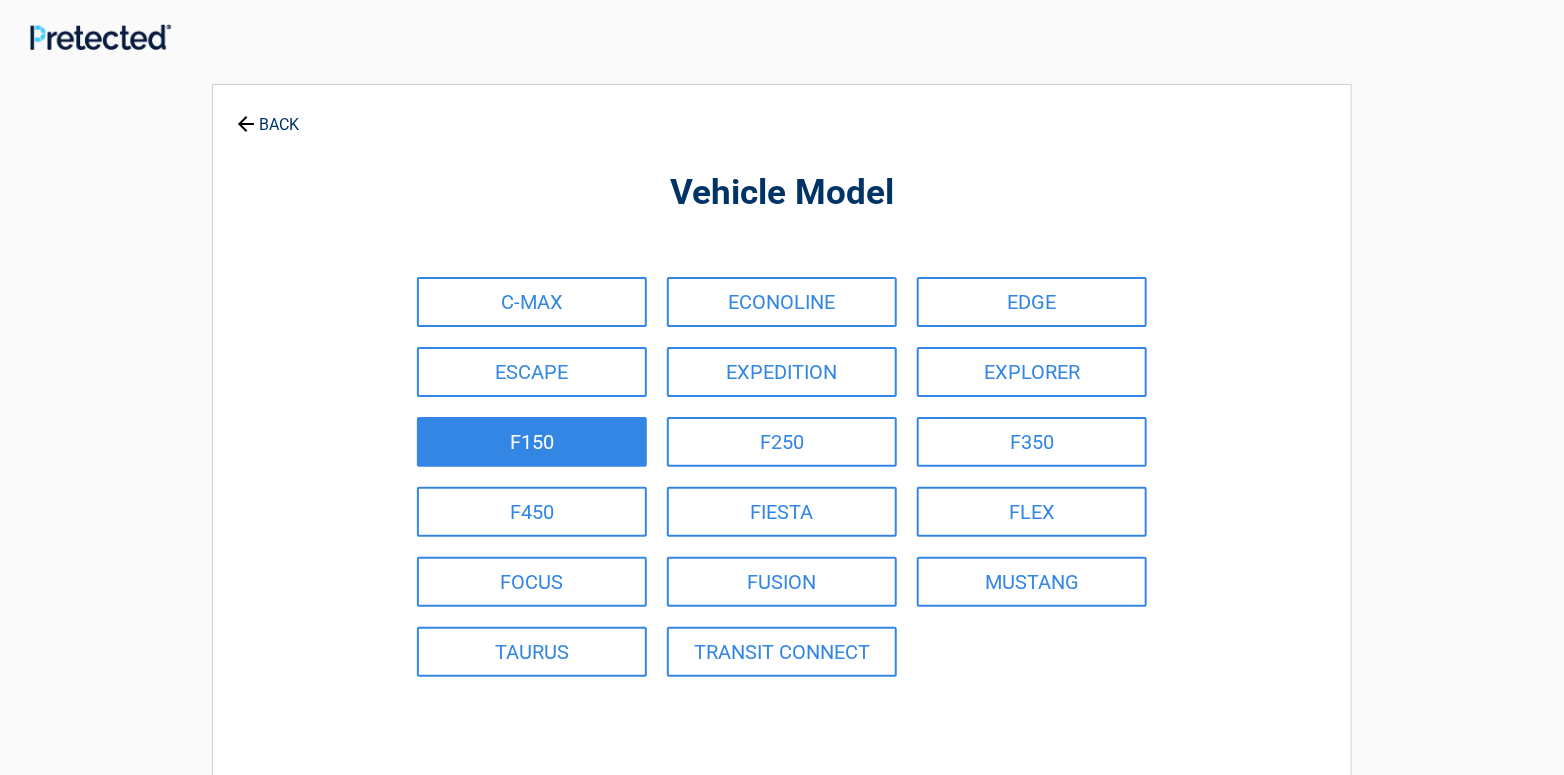 click on "F150" at bounding box center (532, 442) 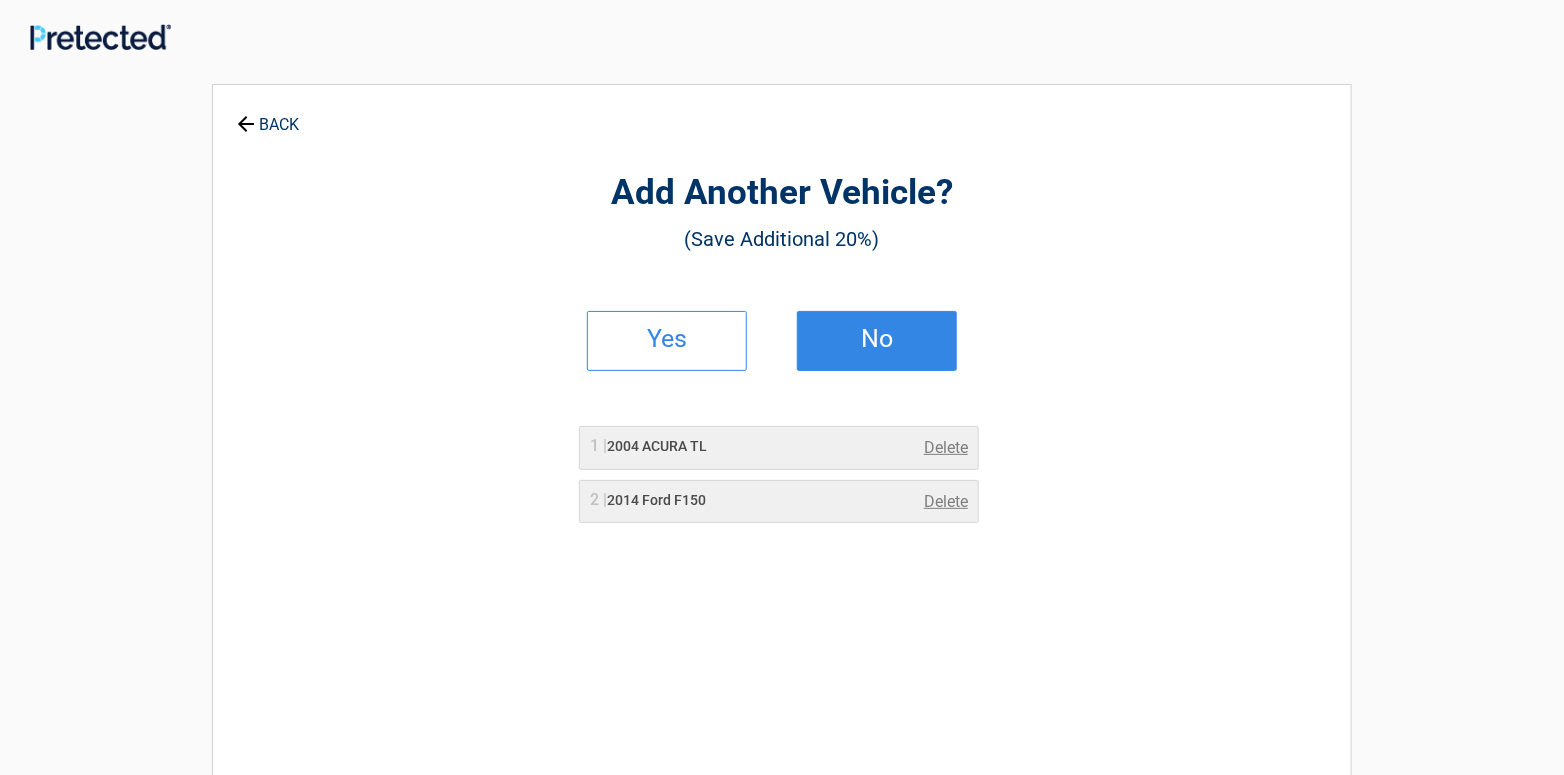 click on "No" at bounding box center [877, 339] 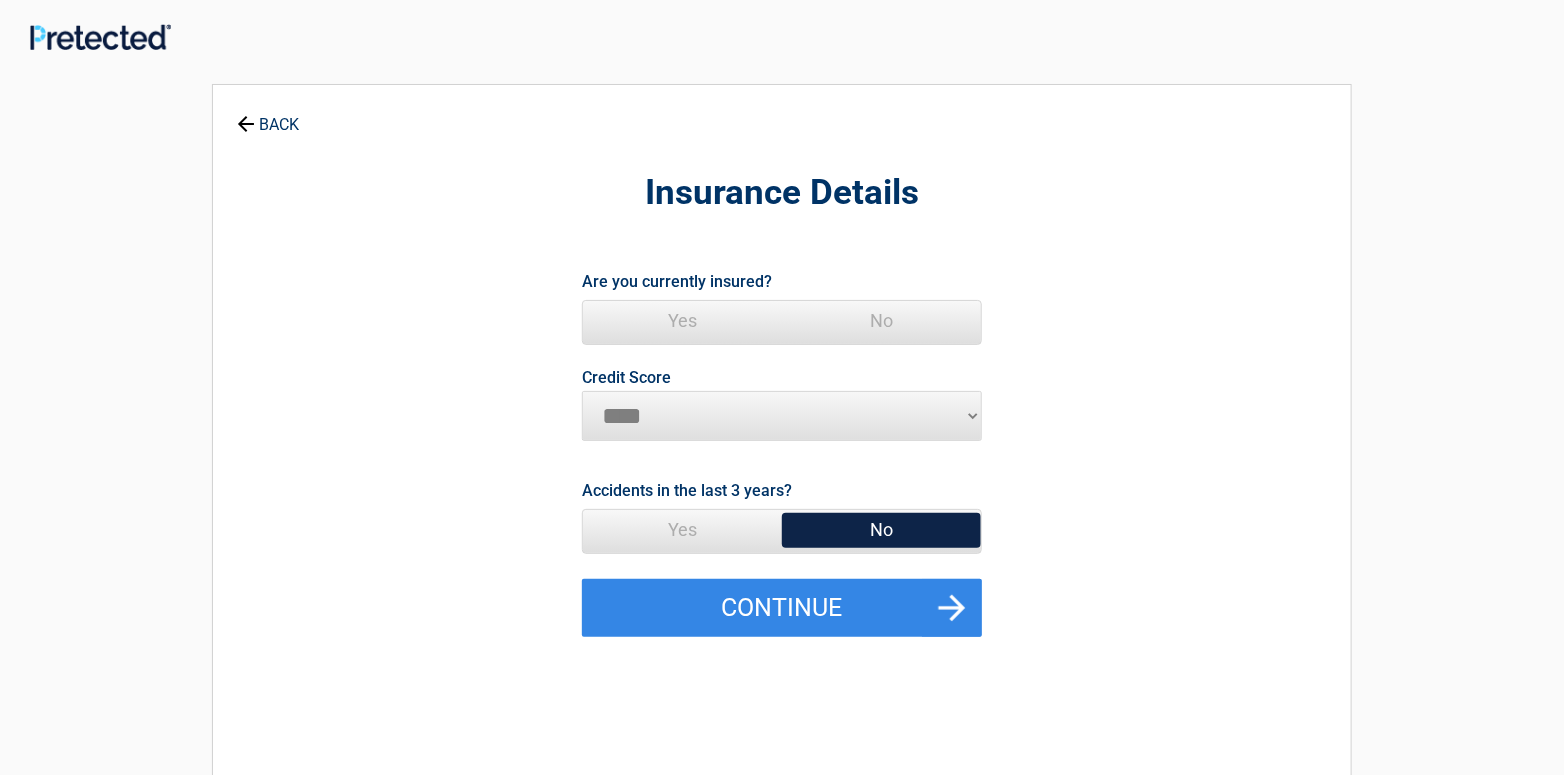 click on "Yes" at bounding box center (682, 321) 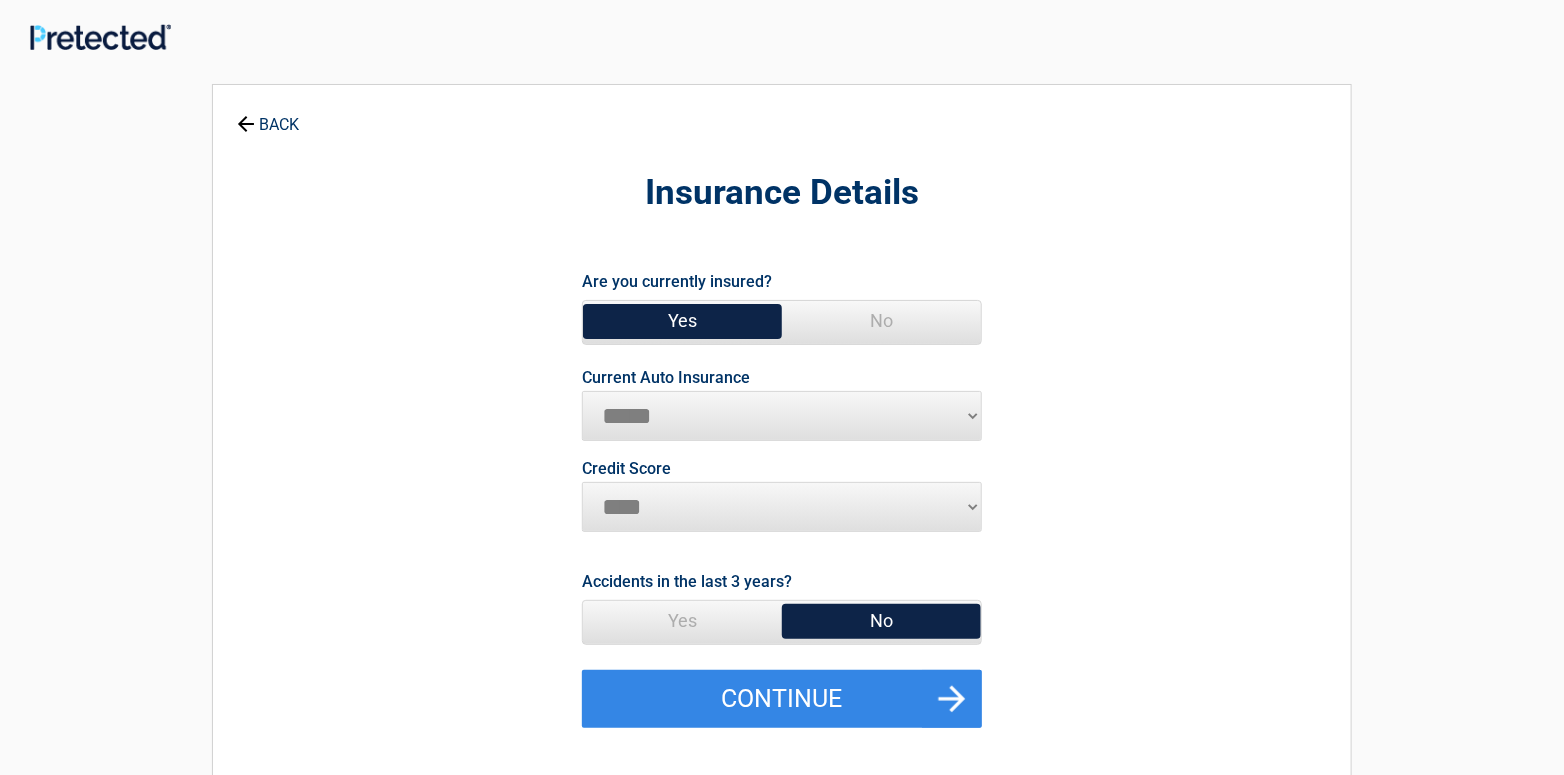 click on "*********
****
*******
****" at bounding box center [782, 507] 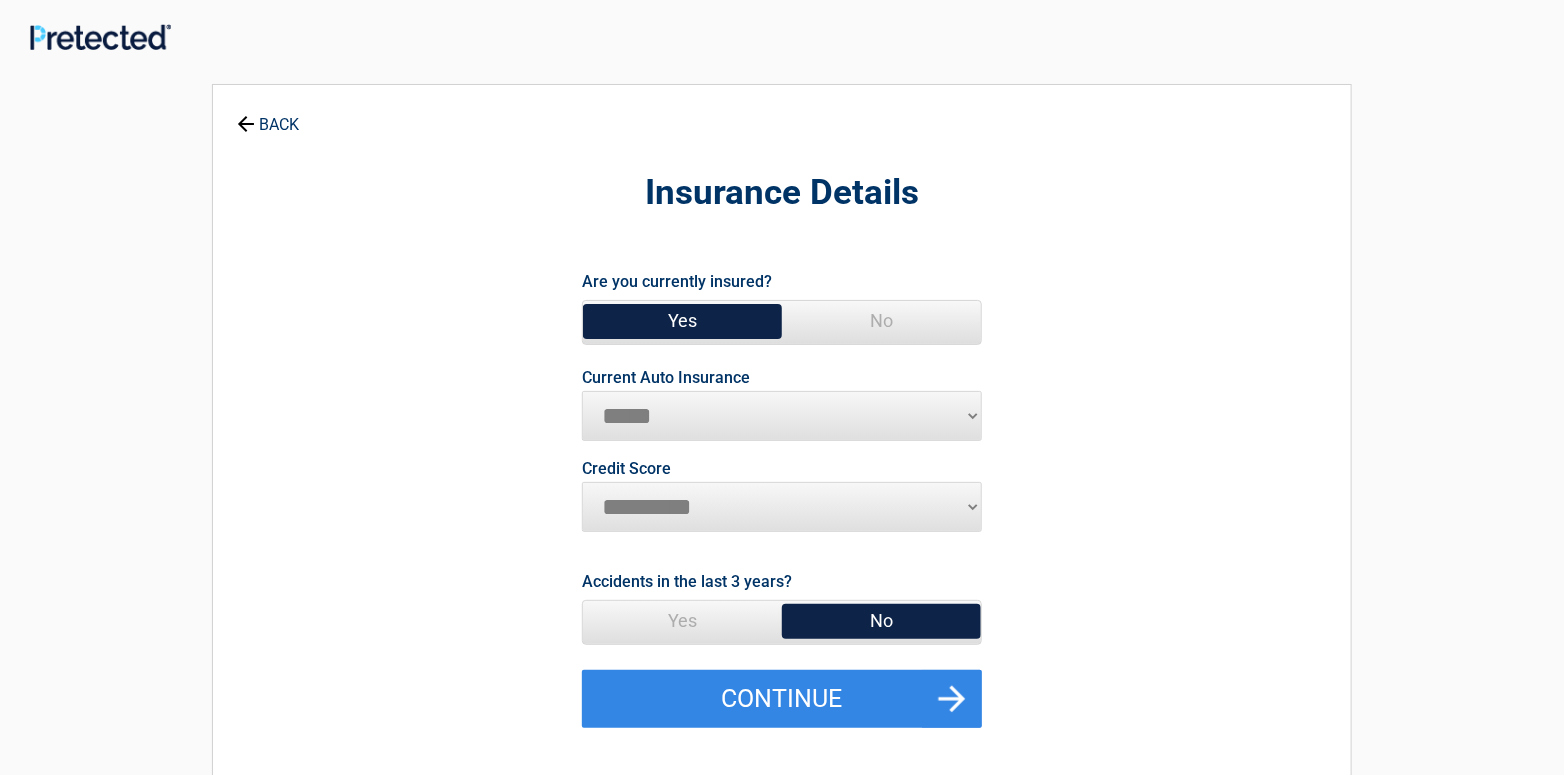 click on "*********
****
*******
****" at bounding box center (782, 507) 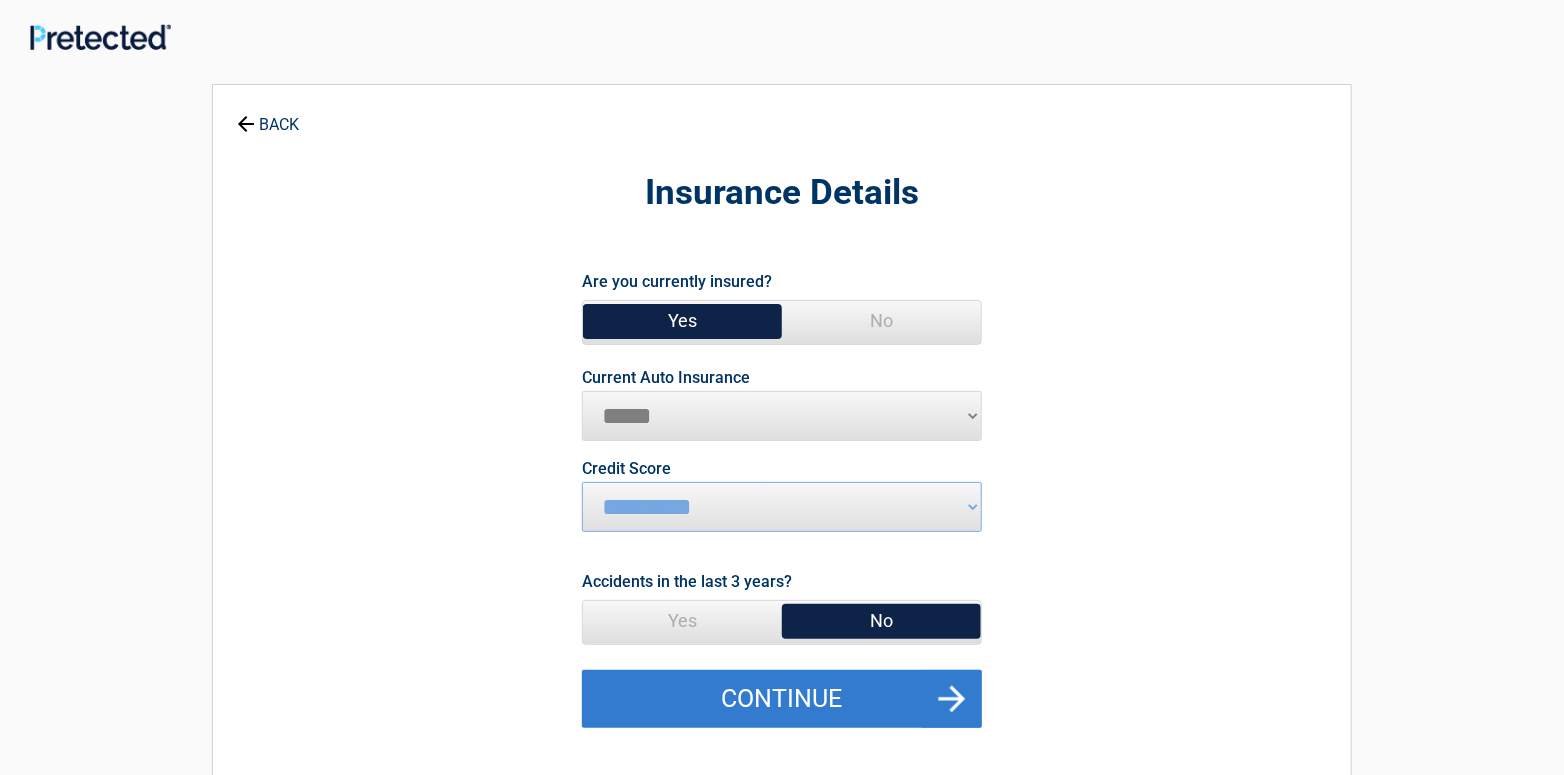 click on "Continue" at bounding box center [782, 699] 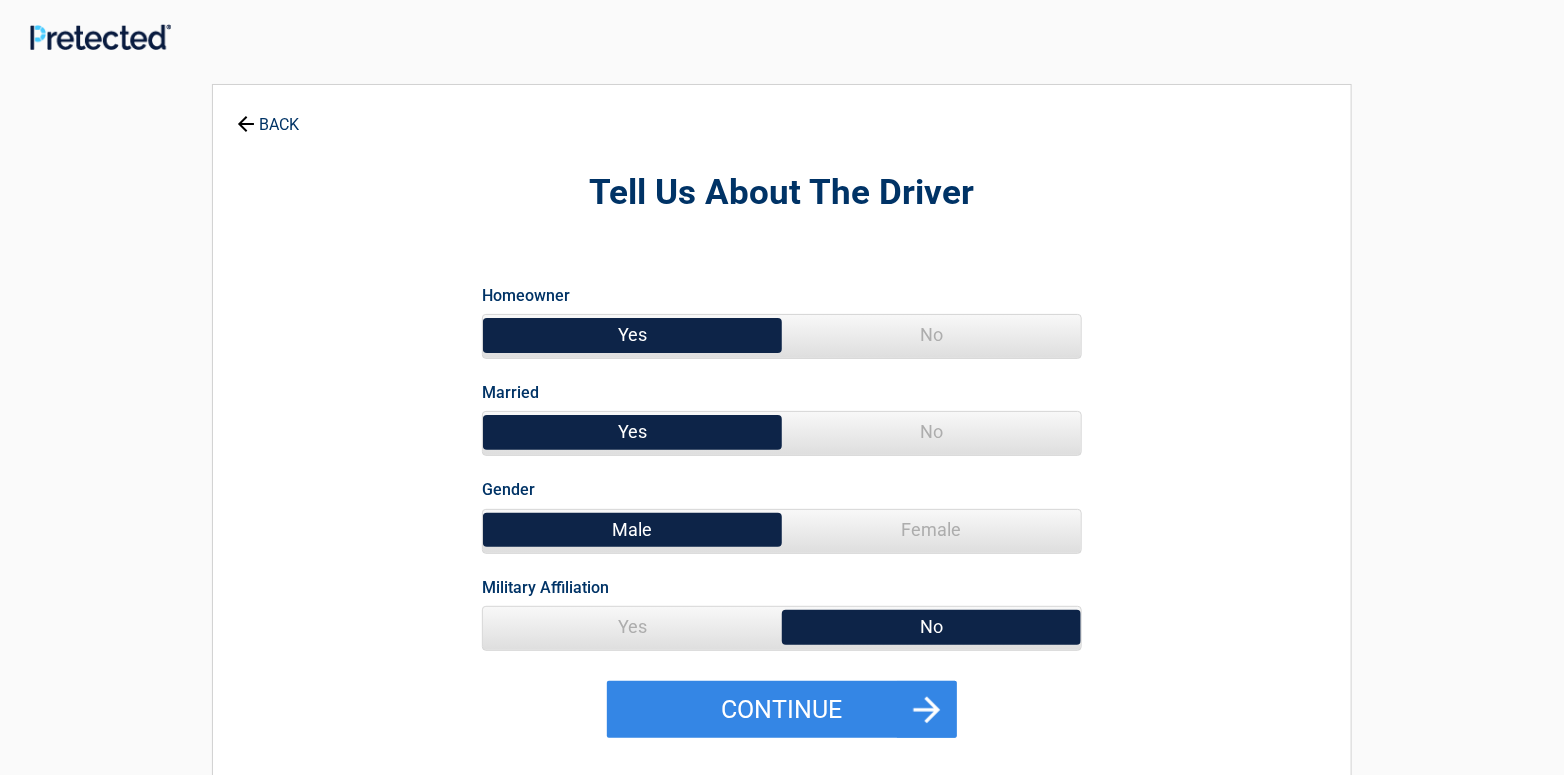 click on "No" at bounding box center (931, 432) 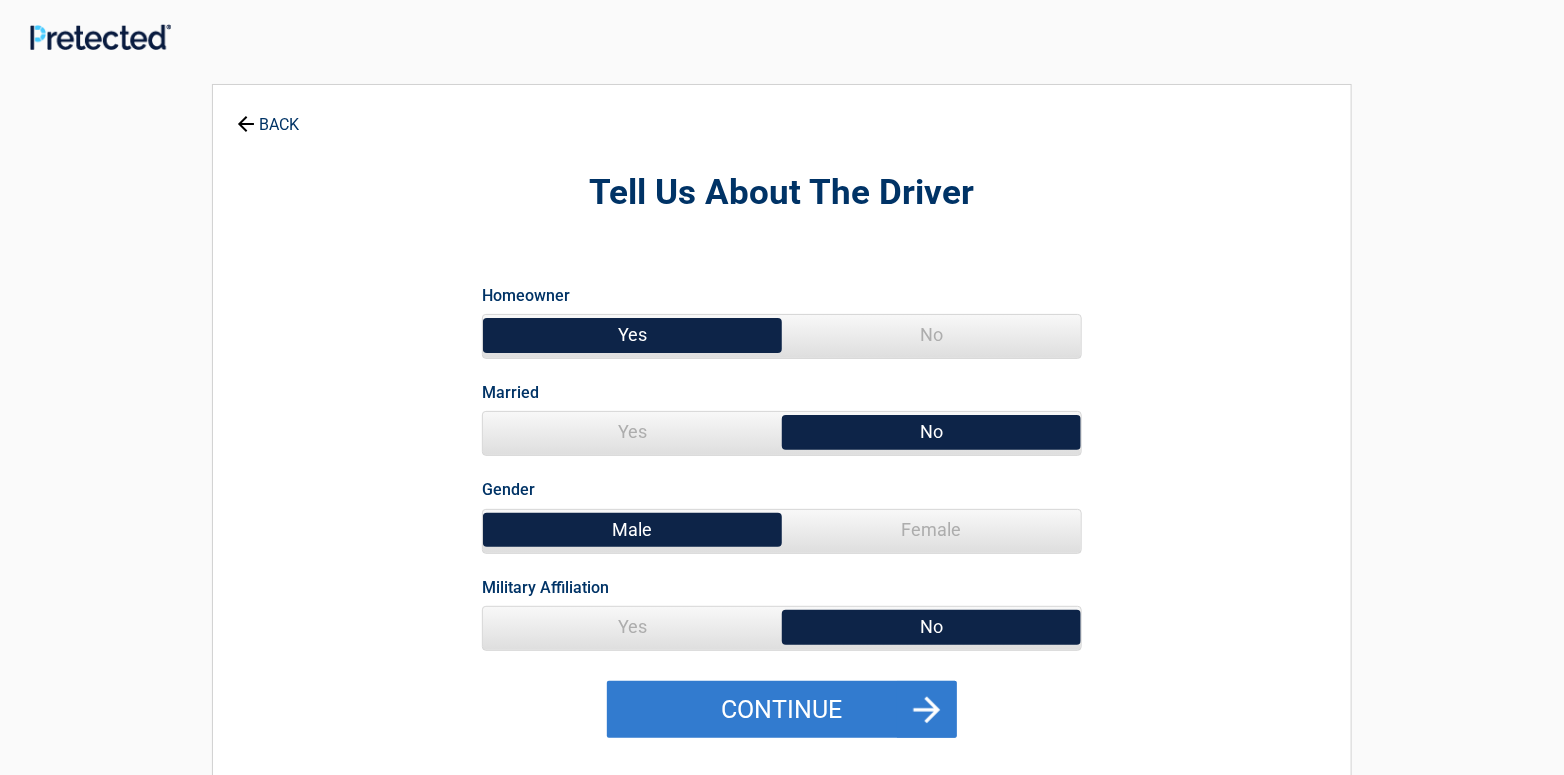 click on "Continue" at bounding box center [782, 710] 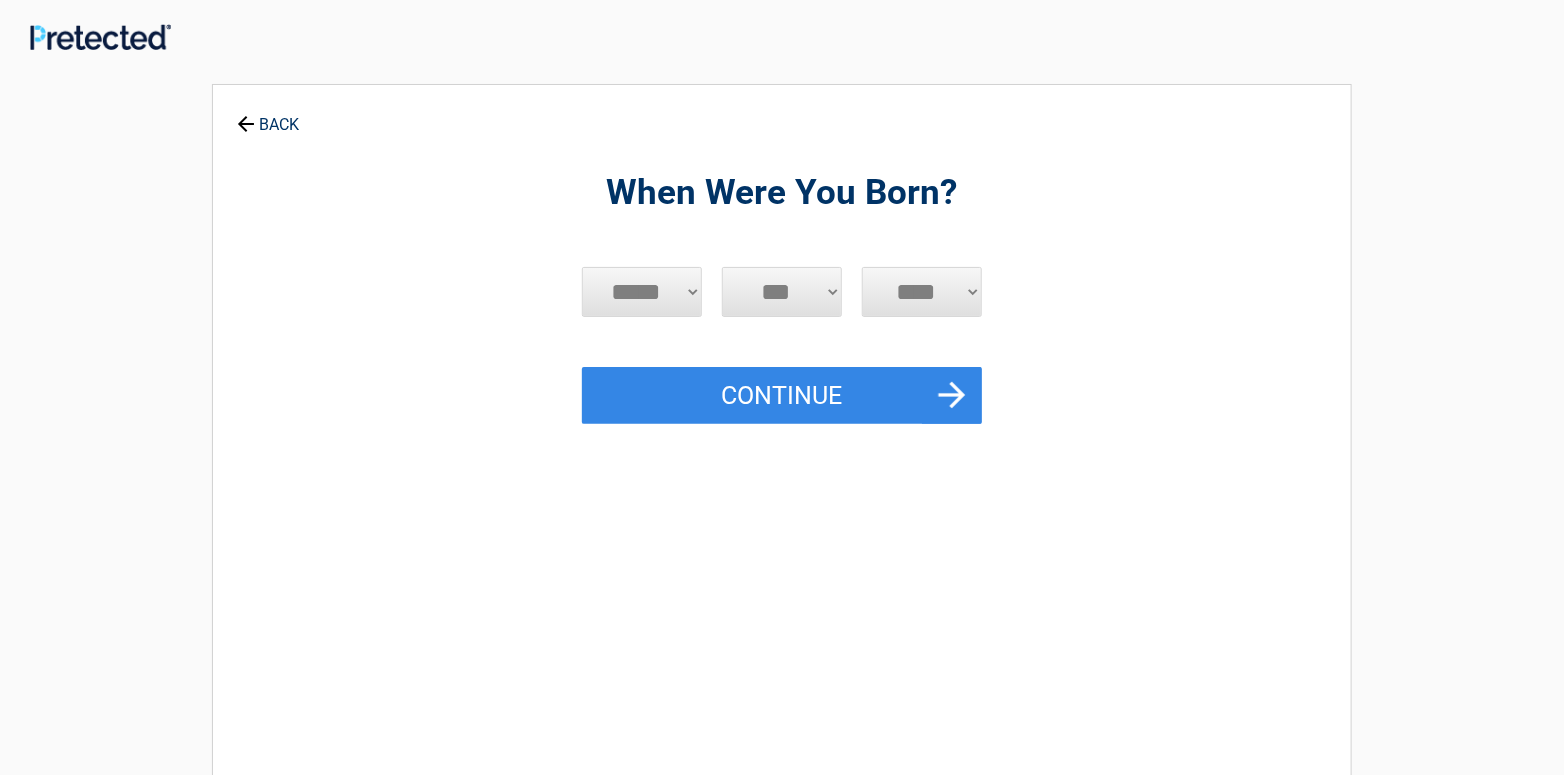 click on "*****
***
***
***
***
***
***
***
***
***
***
***
***" at bounding box center [642, 292] 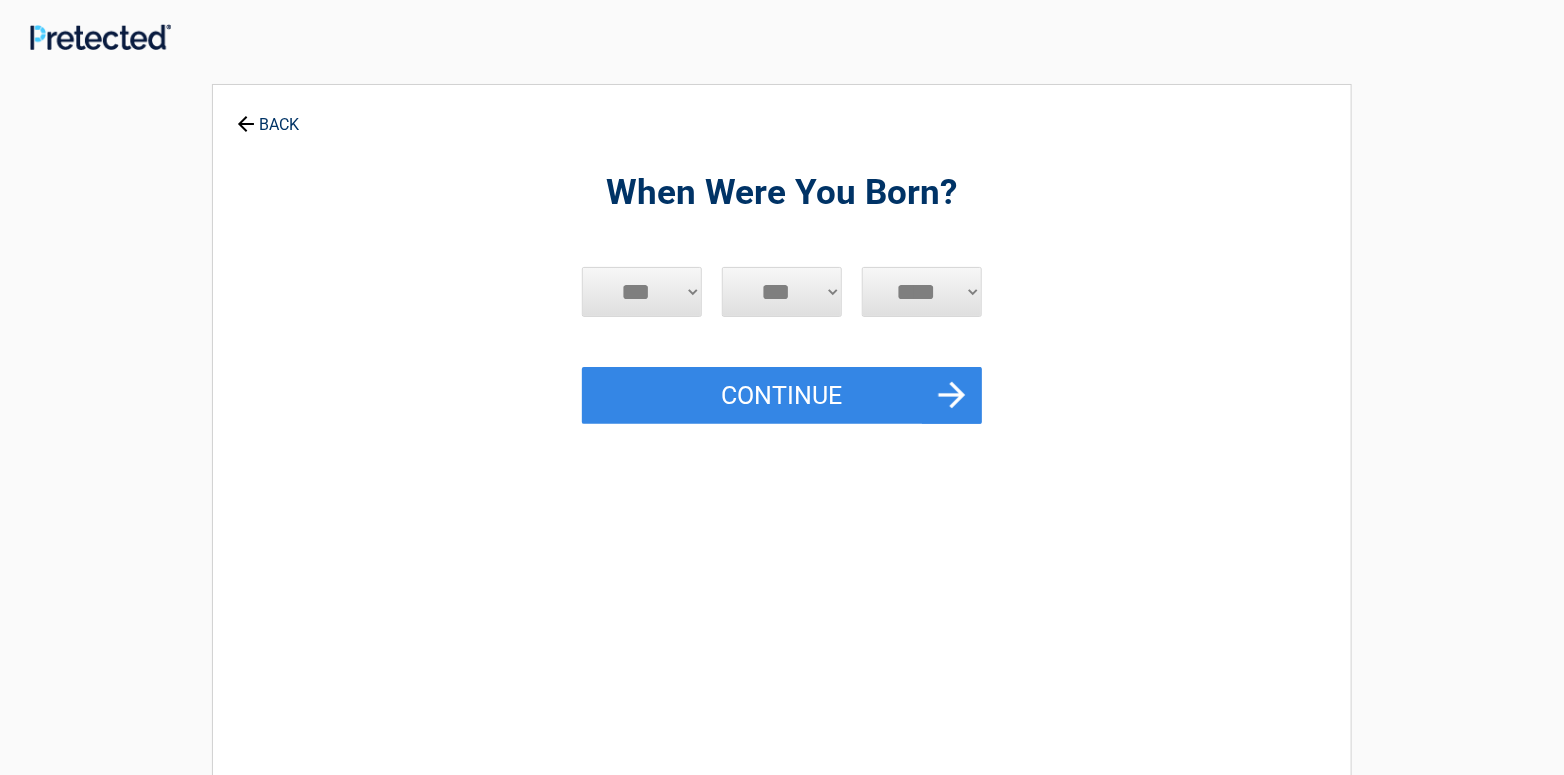 click on "*****
***
***
***
***
***
***
***
***
***
***
***
***" at bounding box center [642, 292] 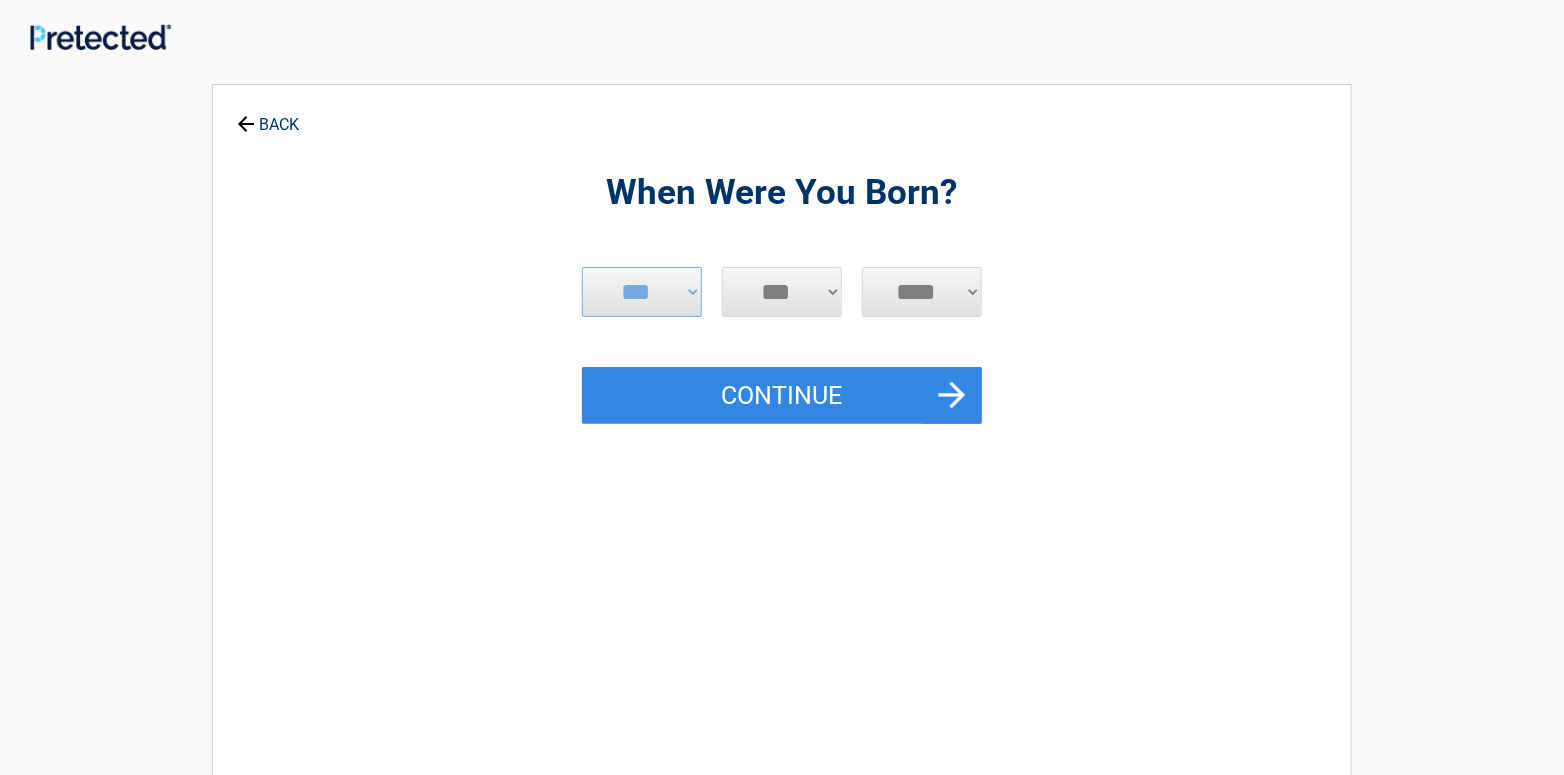 click on "*** * * * * * * * * * ** ** ** ** ** ** ** ** ** ** ** ** ** ** ** ** ** ** ** ** ** **" at bounding box center (782, 292) 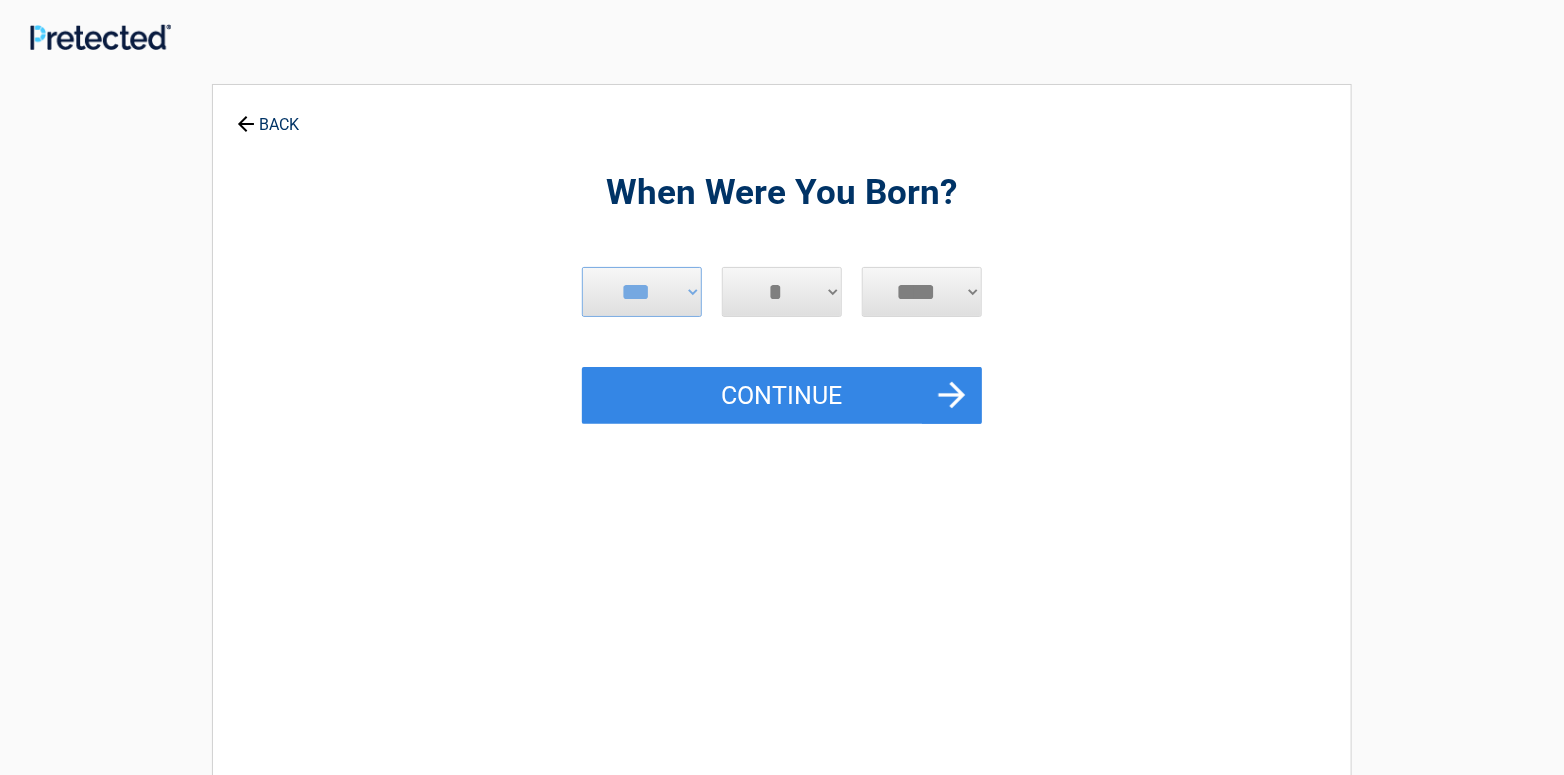 click on "*** * * * * * * * * * ** ** ** ** ** ** ** ** ** ** ** ** ** ** ** ** ** ** ** ** ** **" at bounding box center [782, 292] 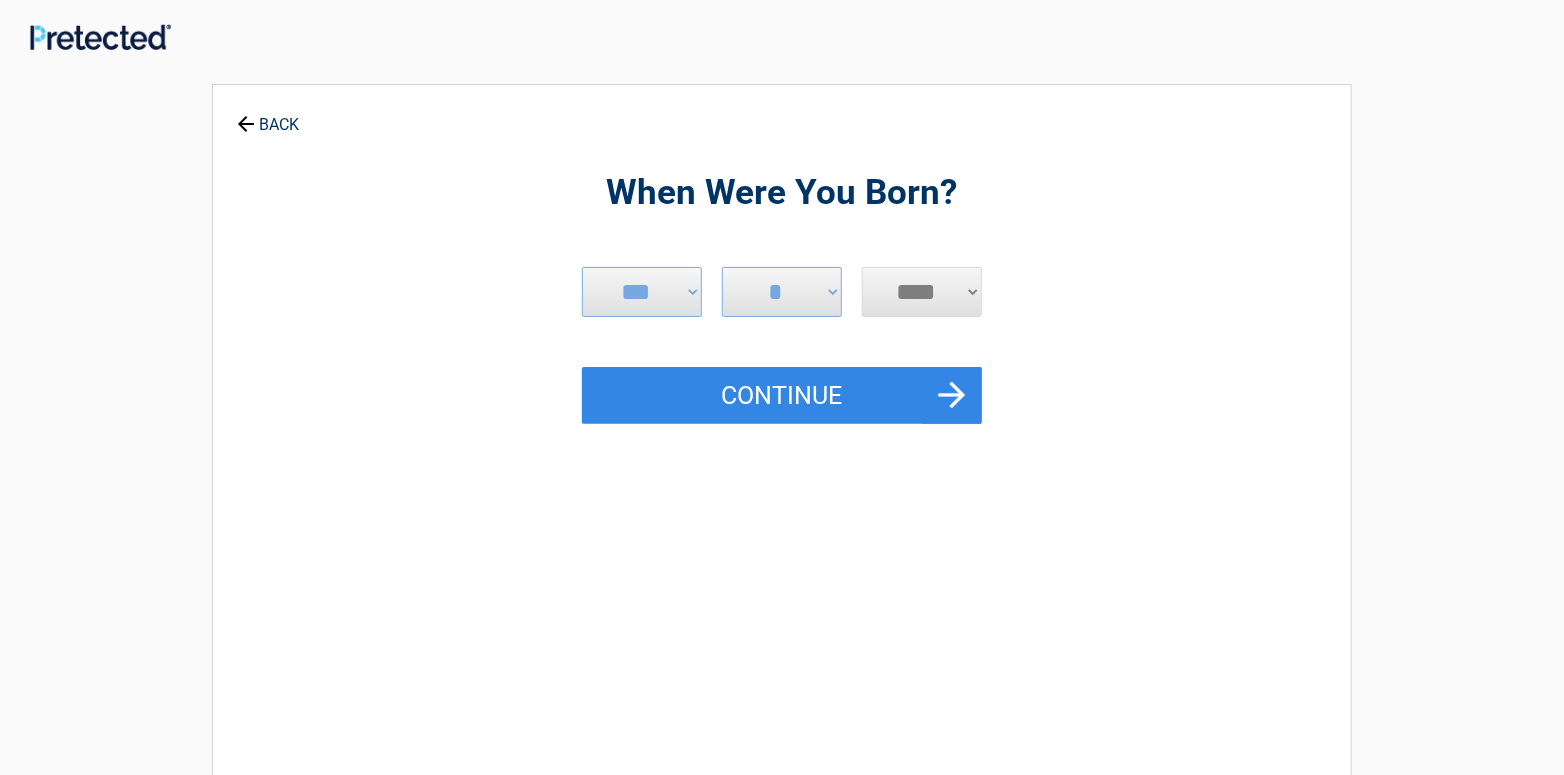 click on "****
****
****
****
****
****
****
****
****
****
****
****
****
****
****
****
****
****
****
****
****
****
****
****
****
****
****
****
****
****
****
****
****
****
****
****
****
****
****
****
****
****
****
****
****
****
****
****
****
****
****
****
****
****
****
****
****
****
****
****
****
****
****
****" at bounding box center [922, 292] 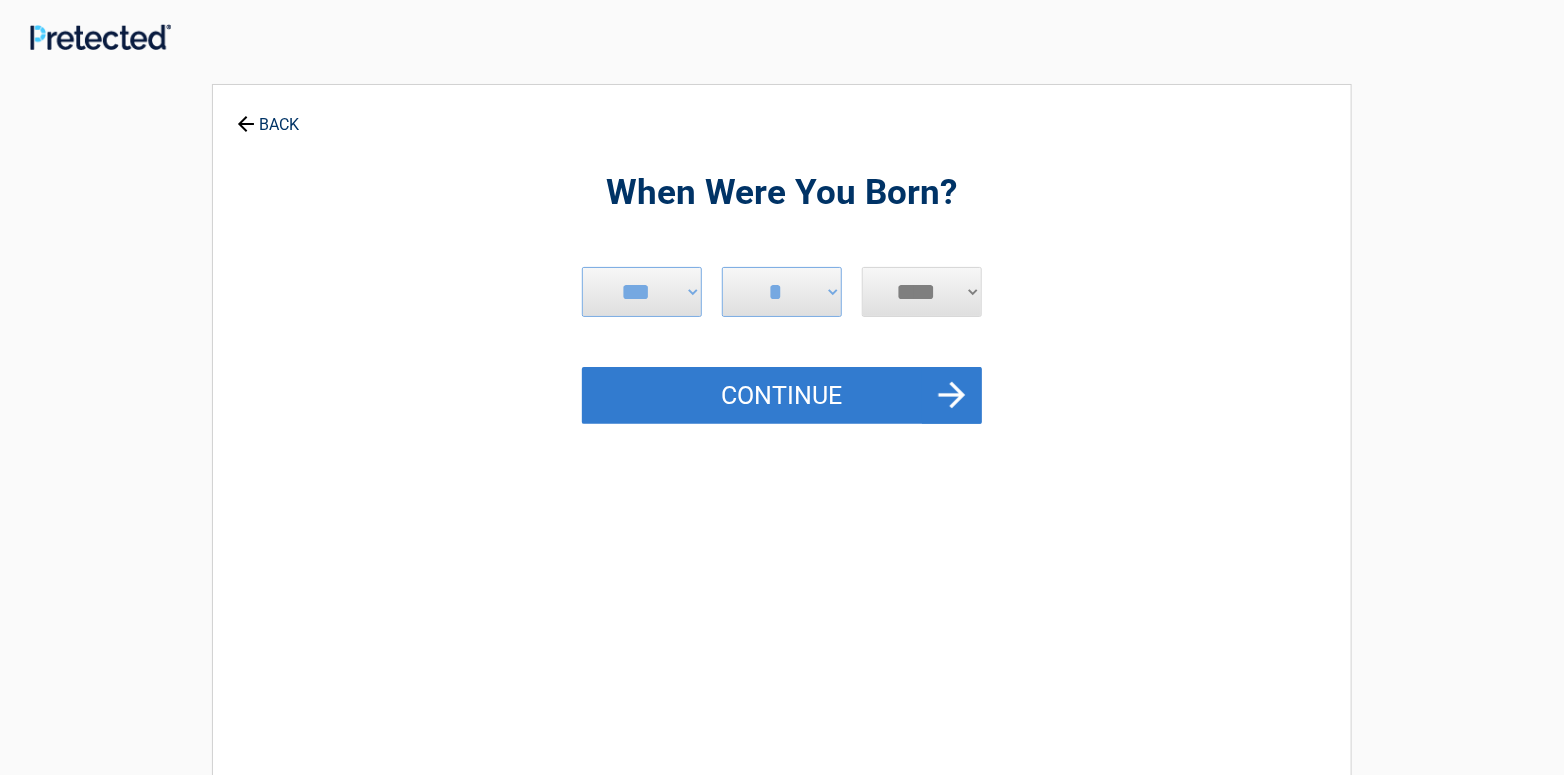 select on "****" 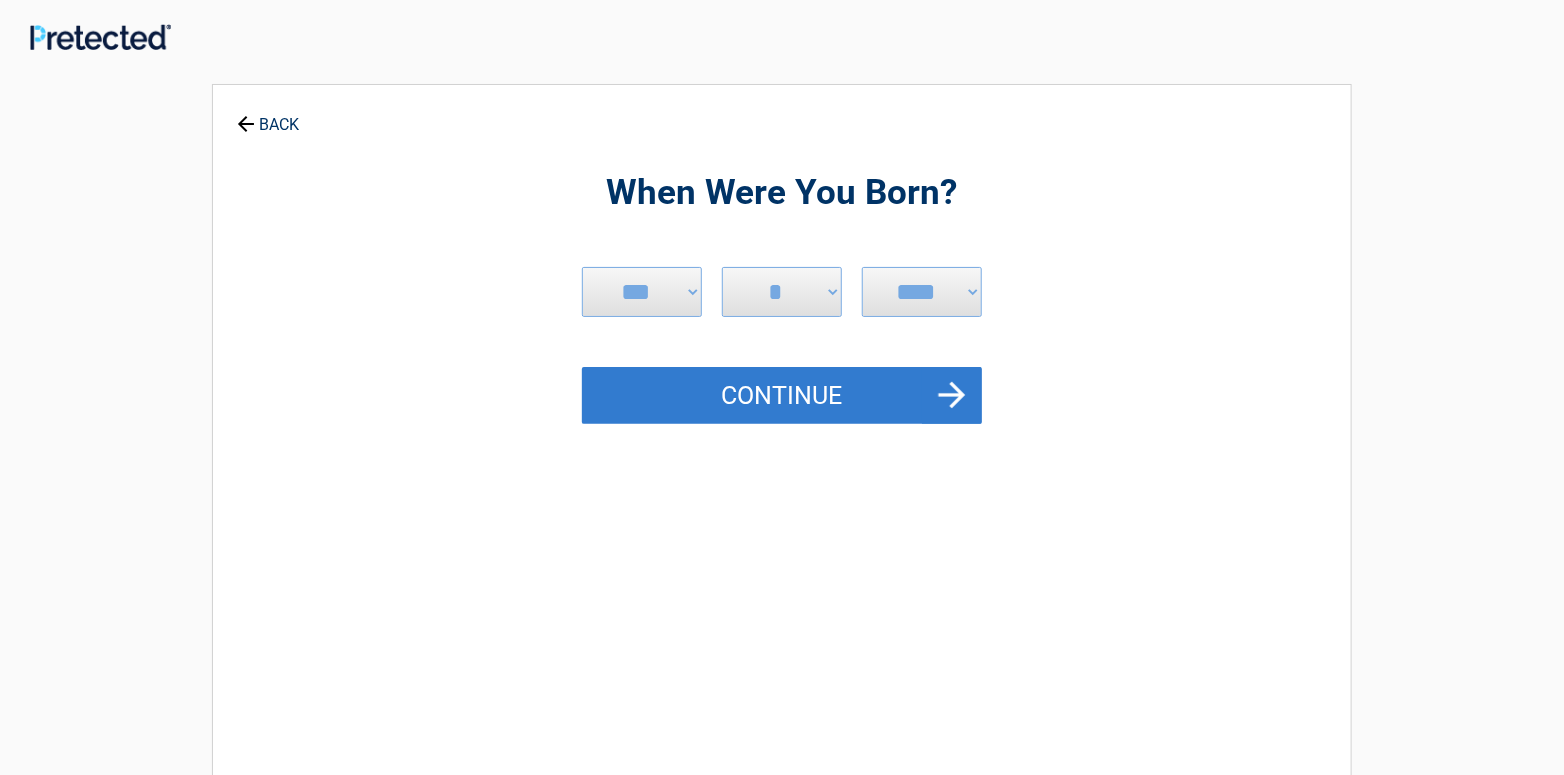 click on "Continue" at bounding box center [782, 396] 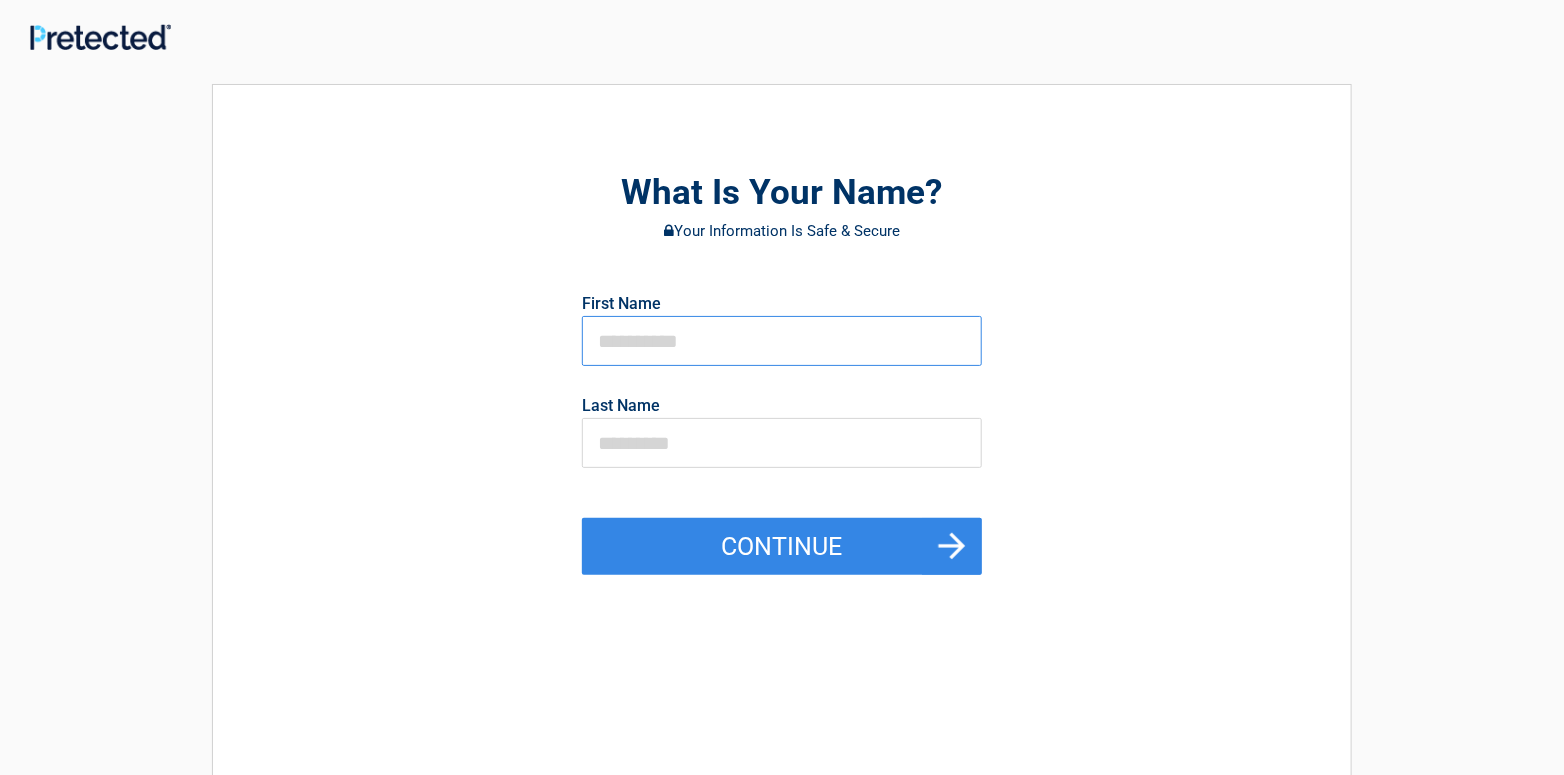 click at bounding box center [782, 341] 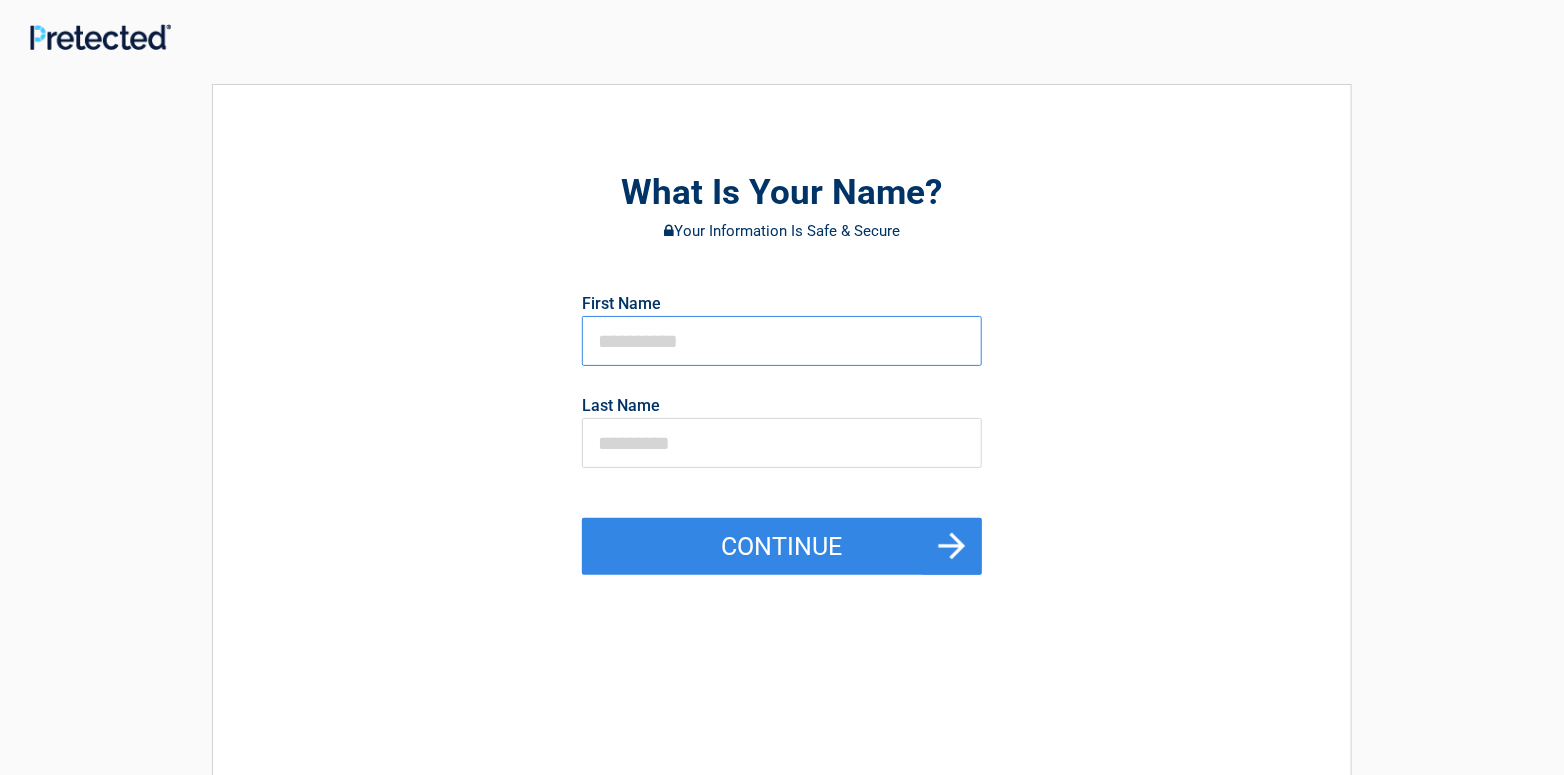 type on "*******" 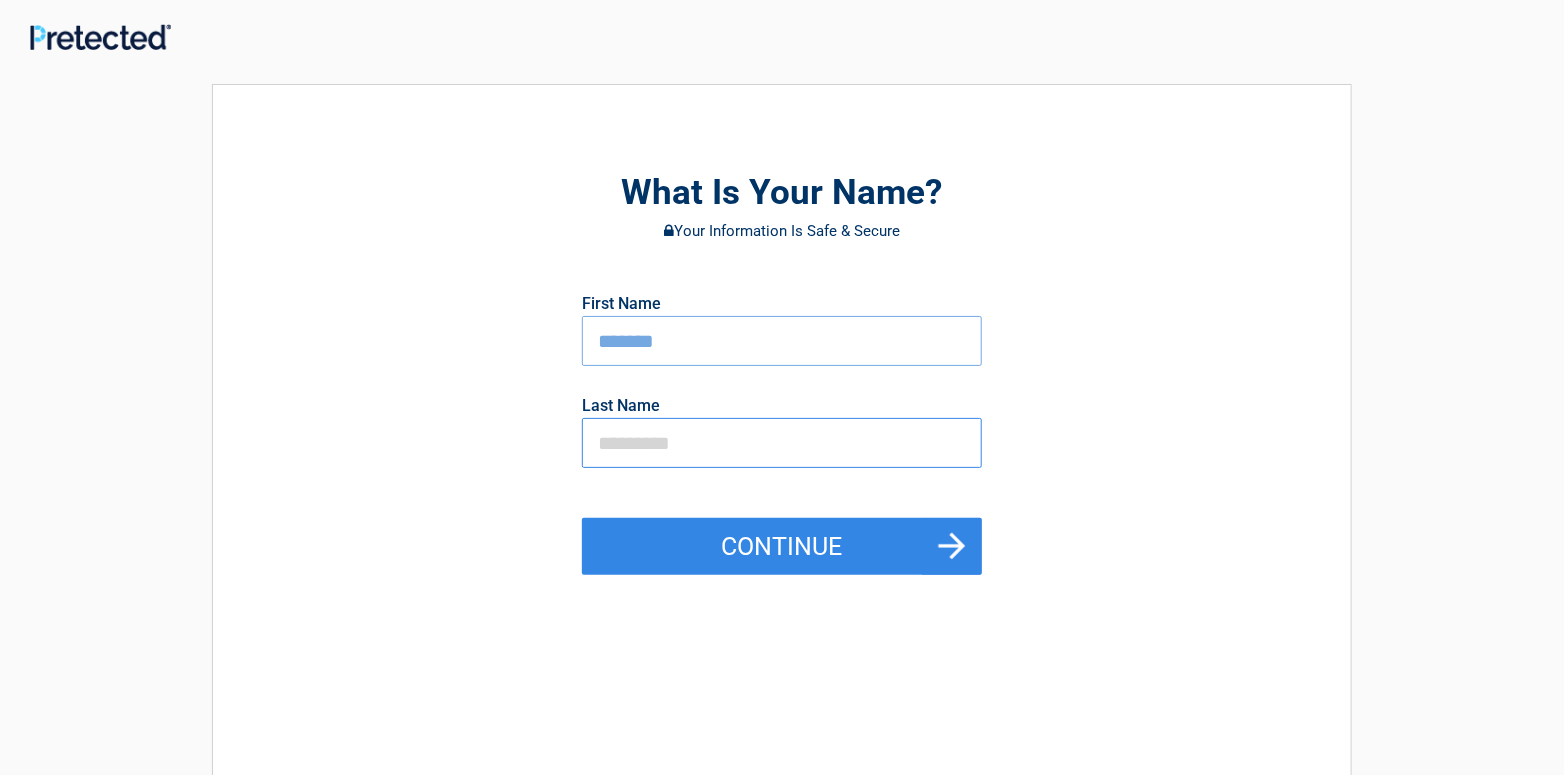 click at bounding box center [782, 443] 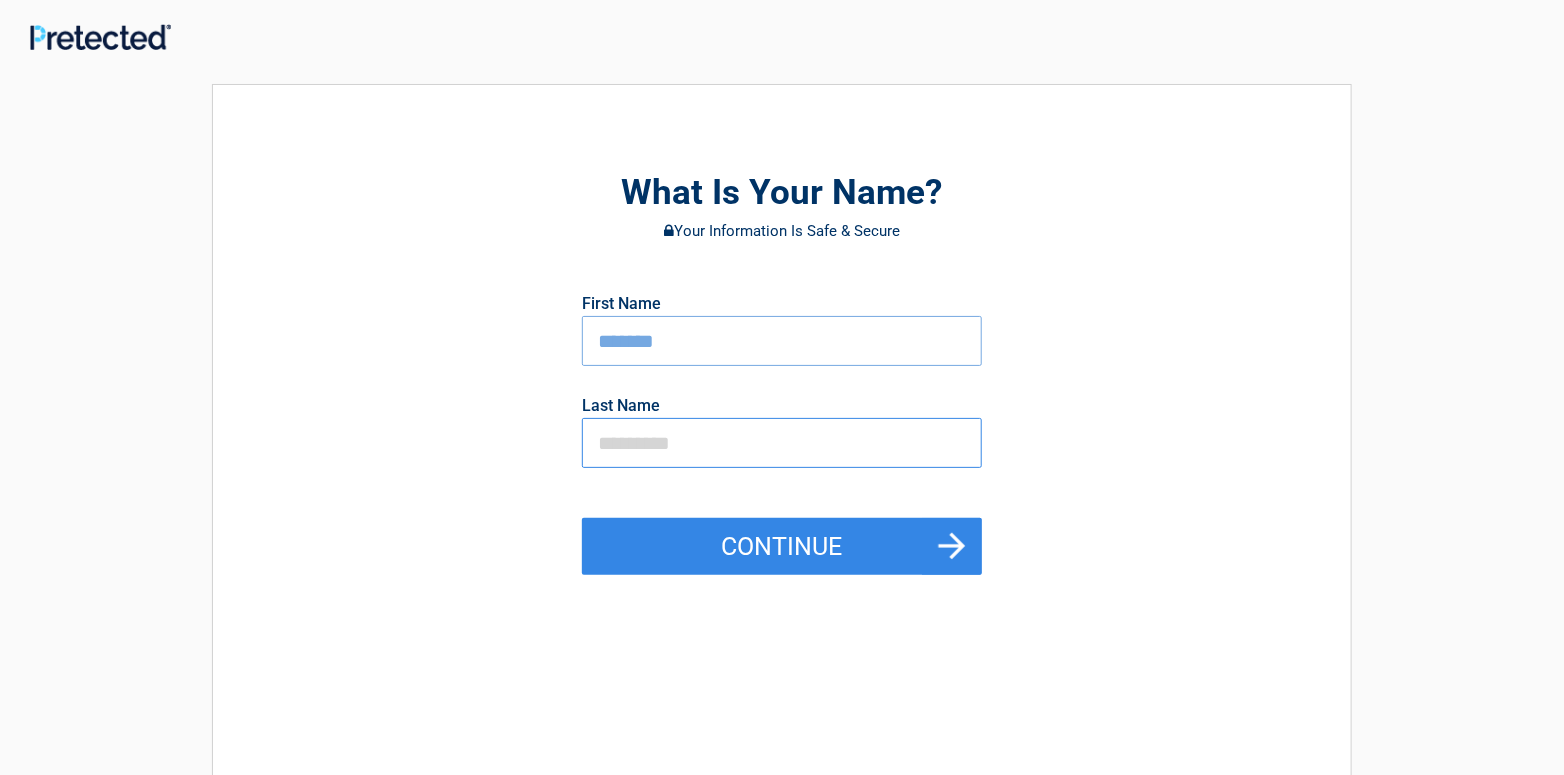 type on "*******" 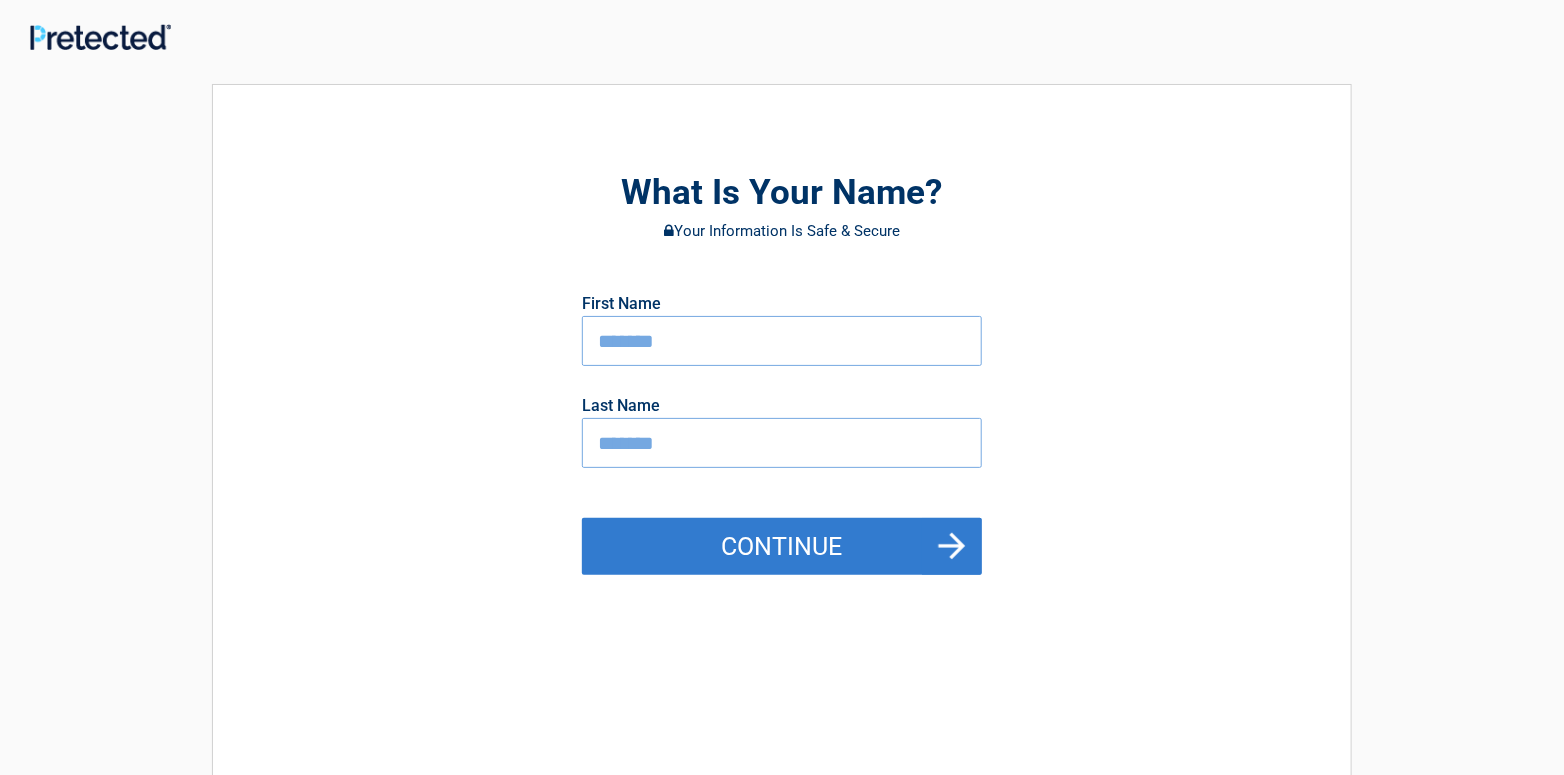 click on "Continue" at bounding box center [782, 547] 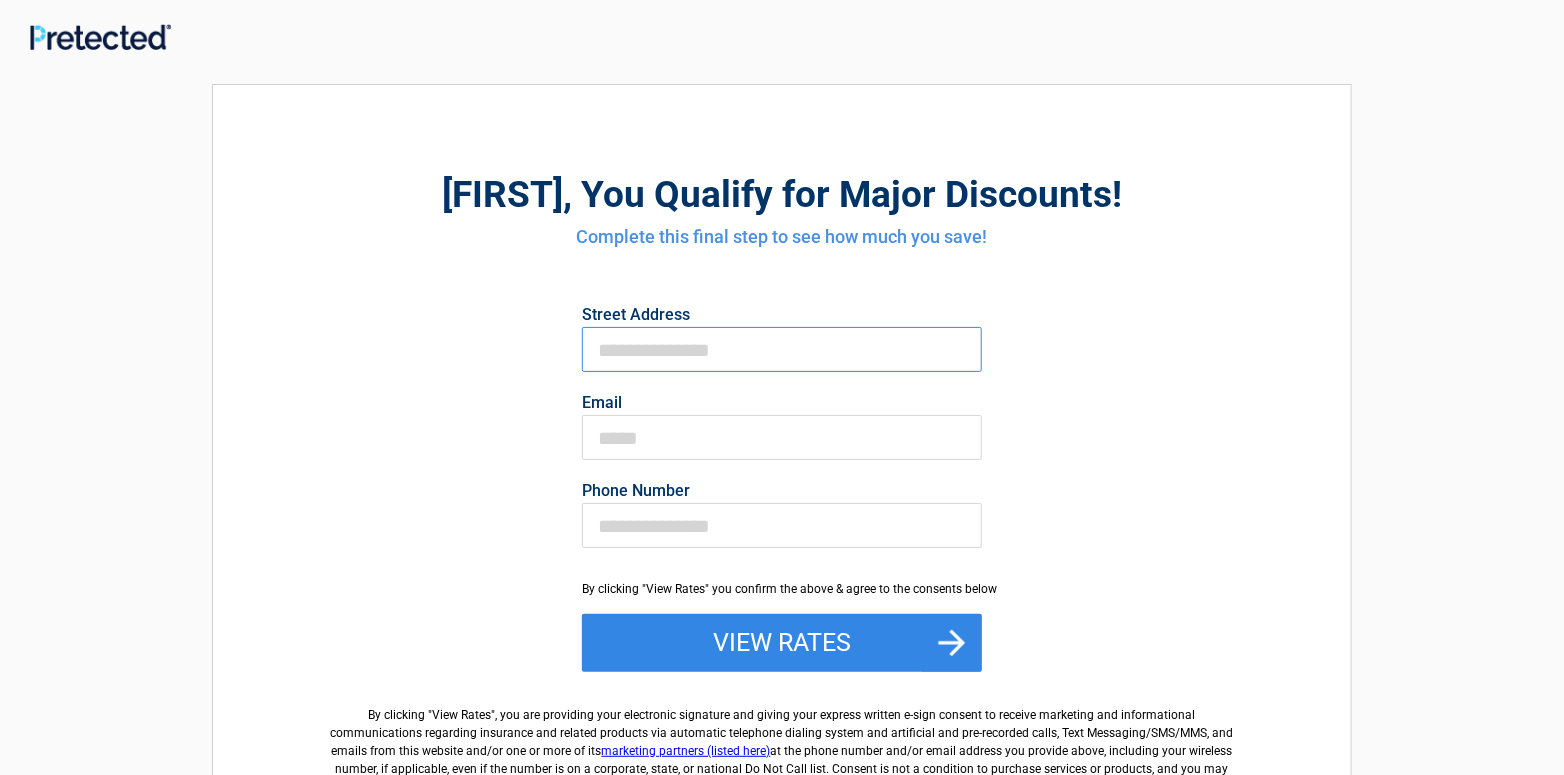 click on "First Name" at bounding box center [782, 349] 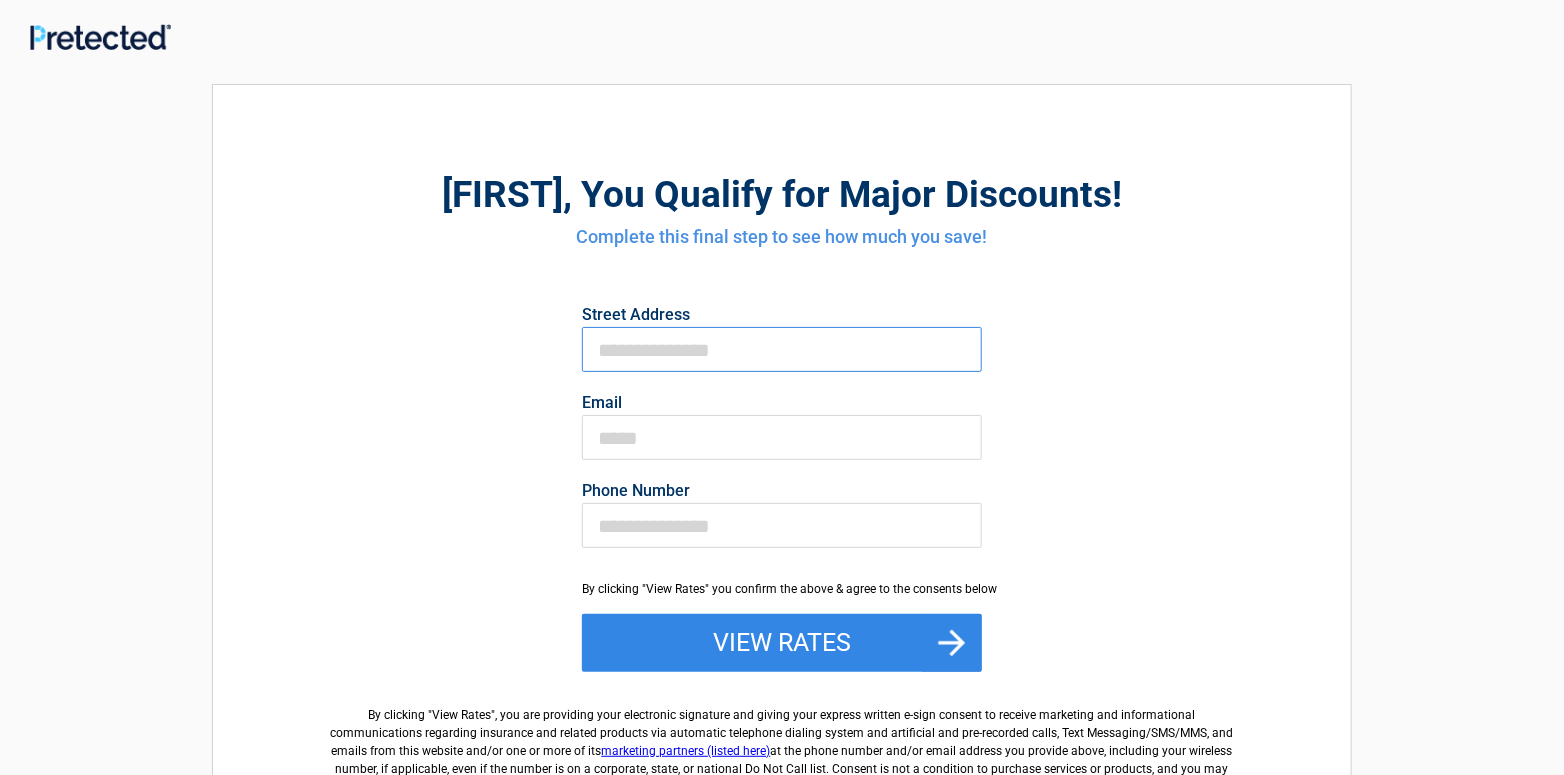 type on "**********" 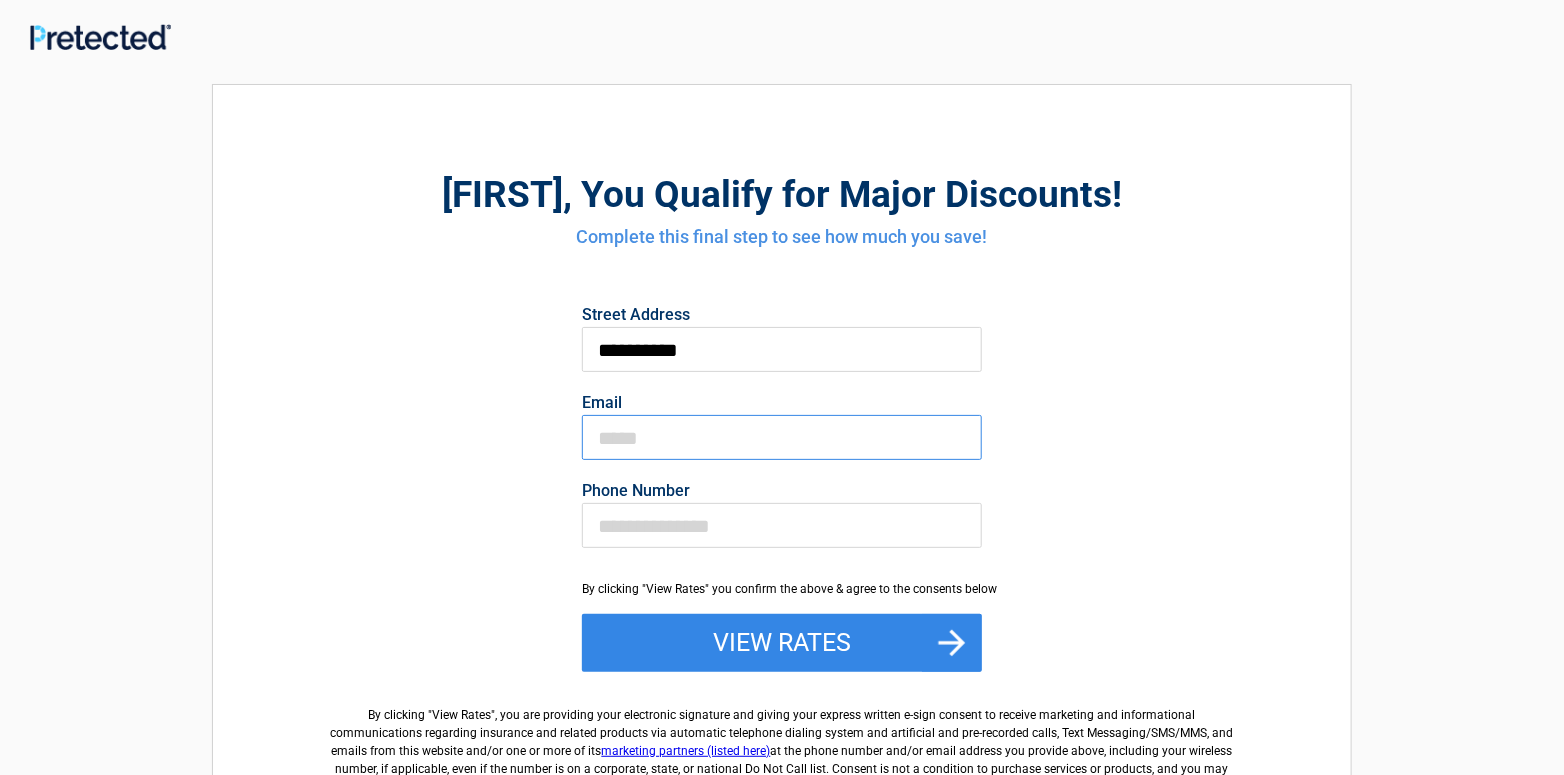 type on "**********" 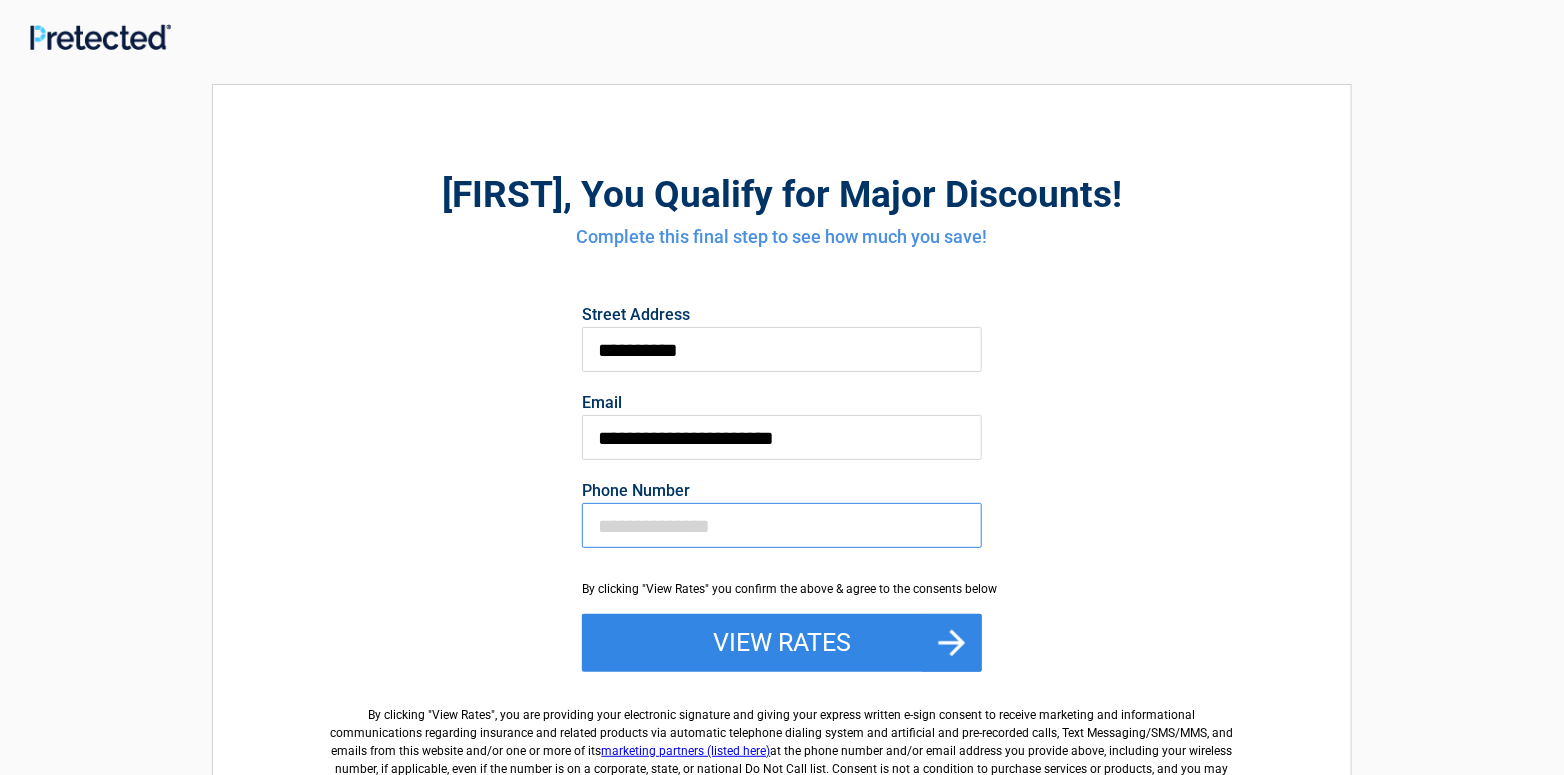 type on "**********" 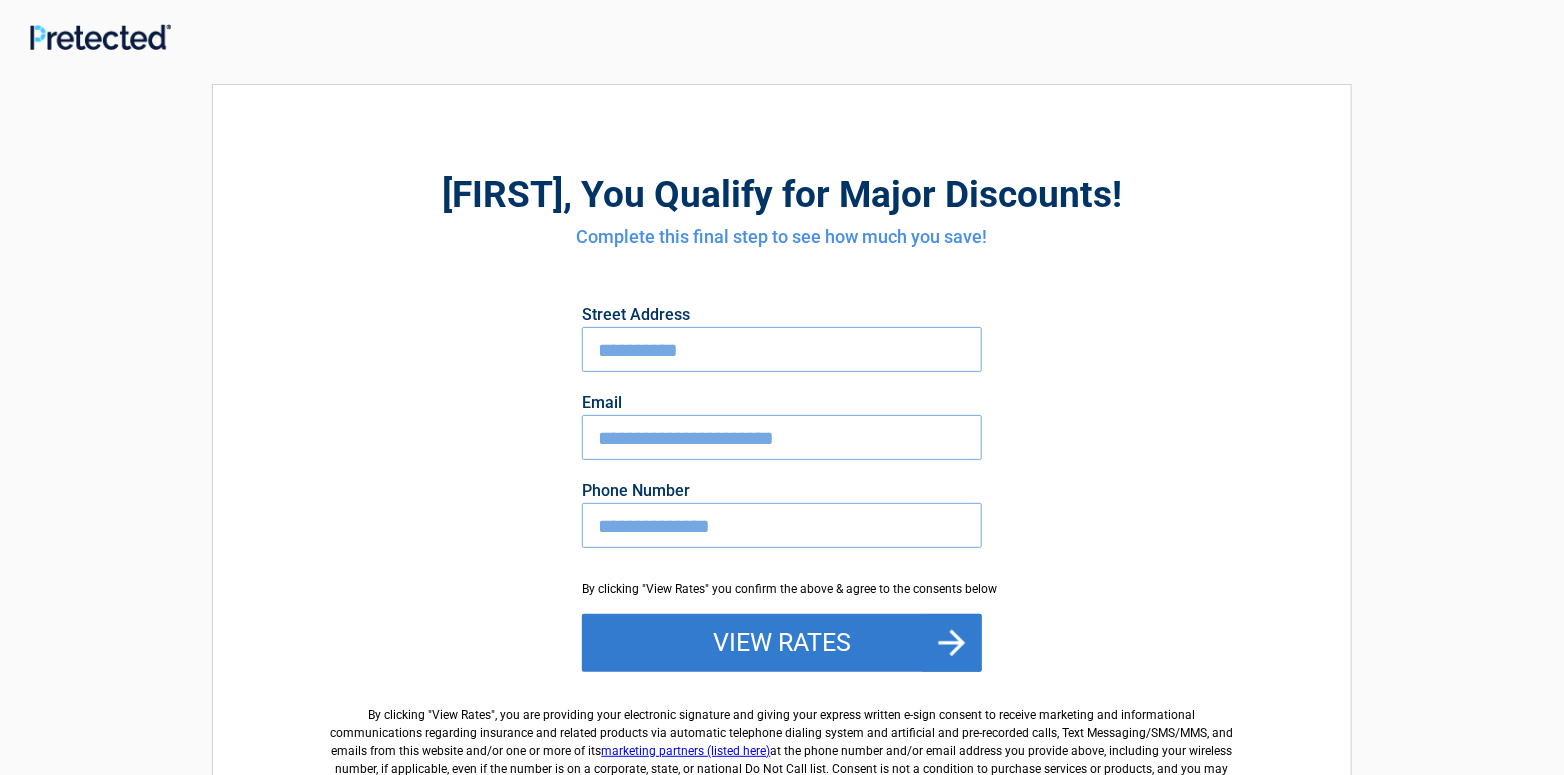 click on "View Rates" at bounding box center (782, 643) 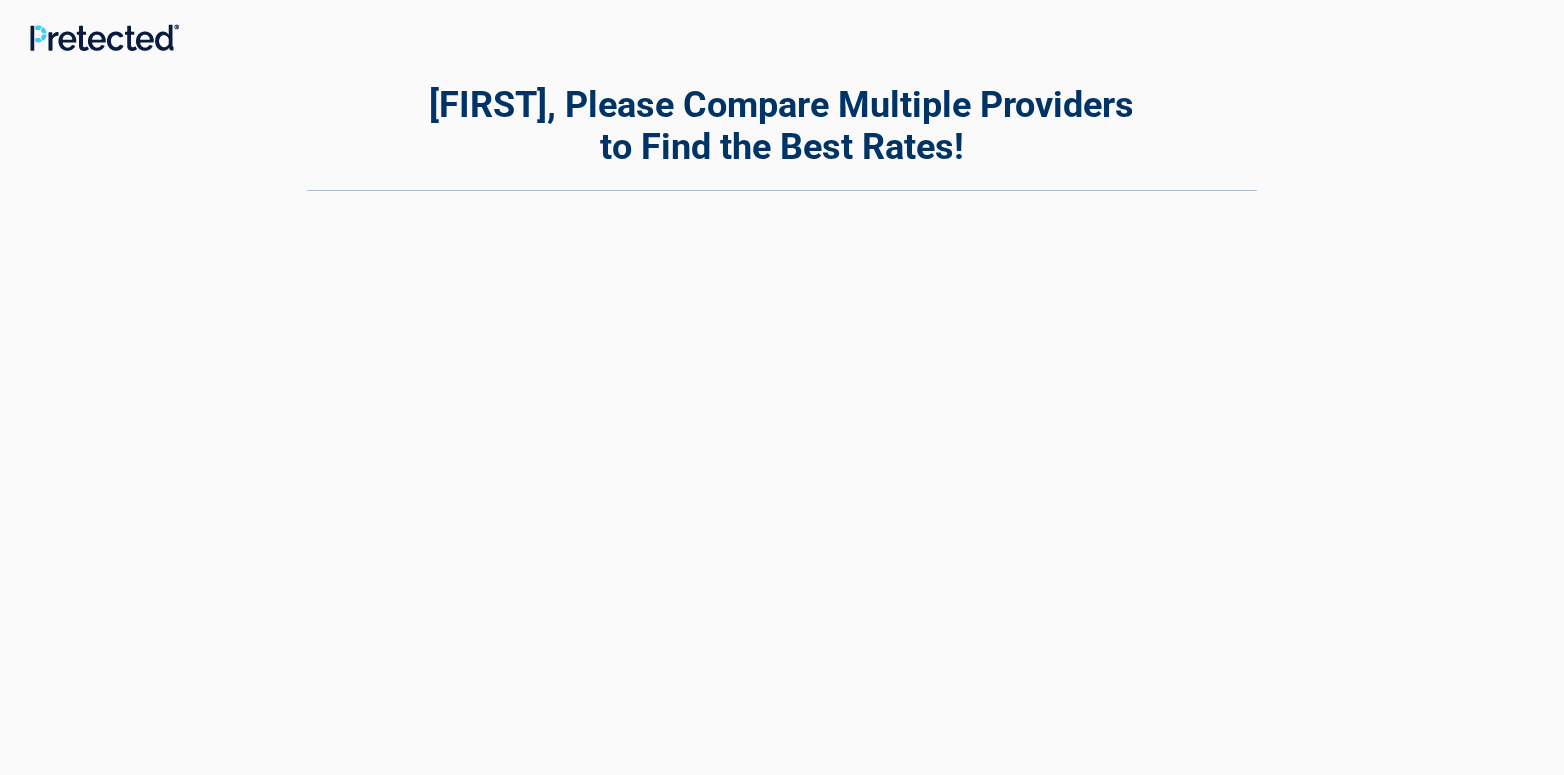 scroll, scrollTop: 0, scrollLeft: 0, axis: both 